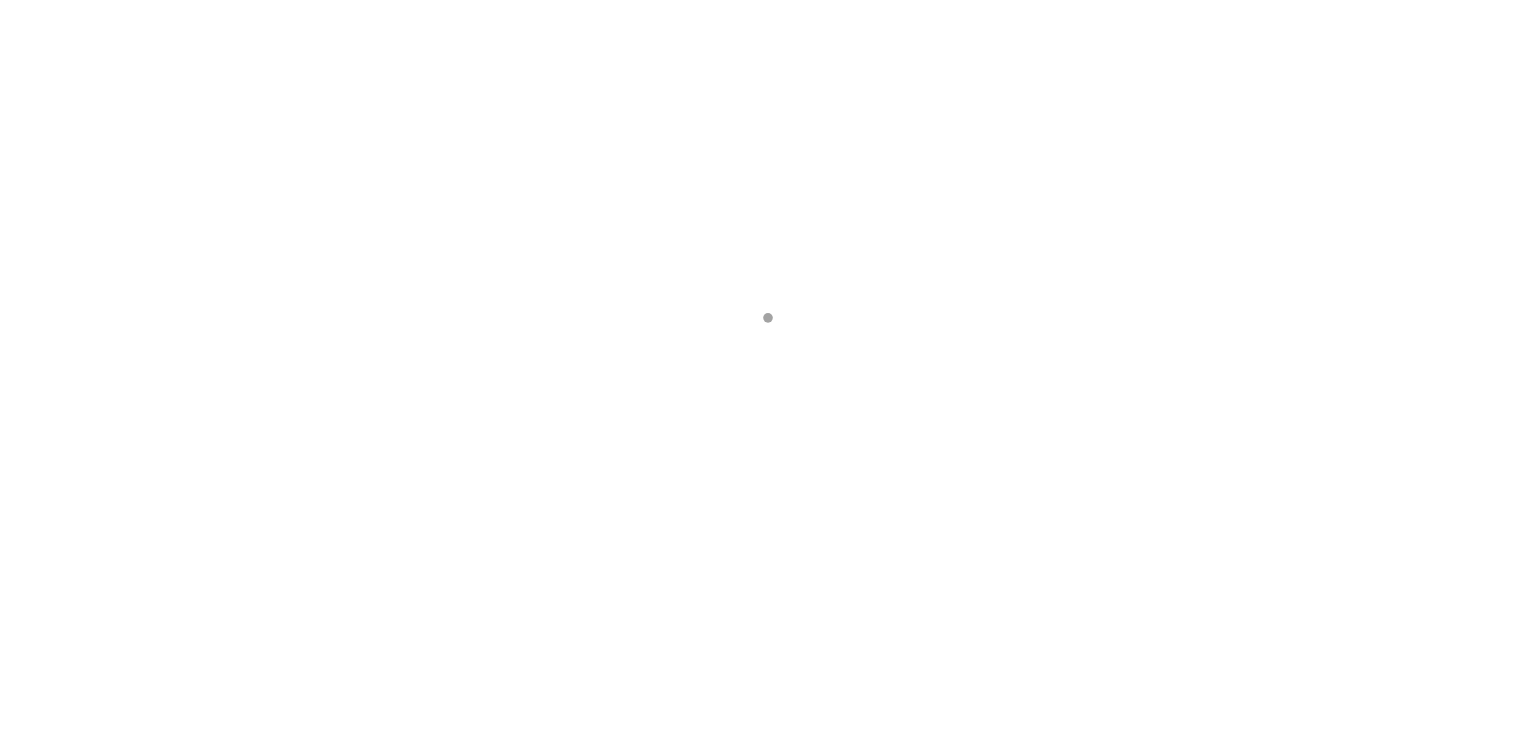 scroll, scrollTop: 0, scrollLeft: 0, axis: both 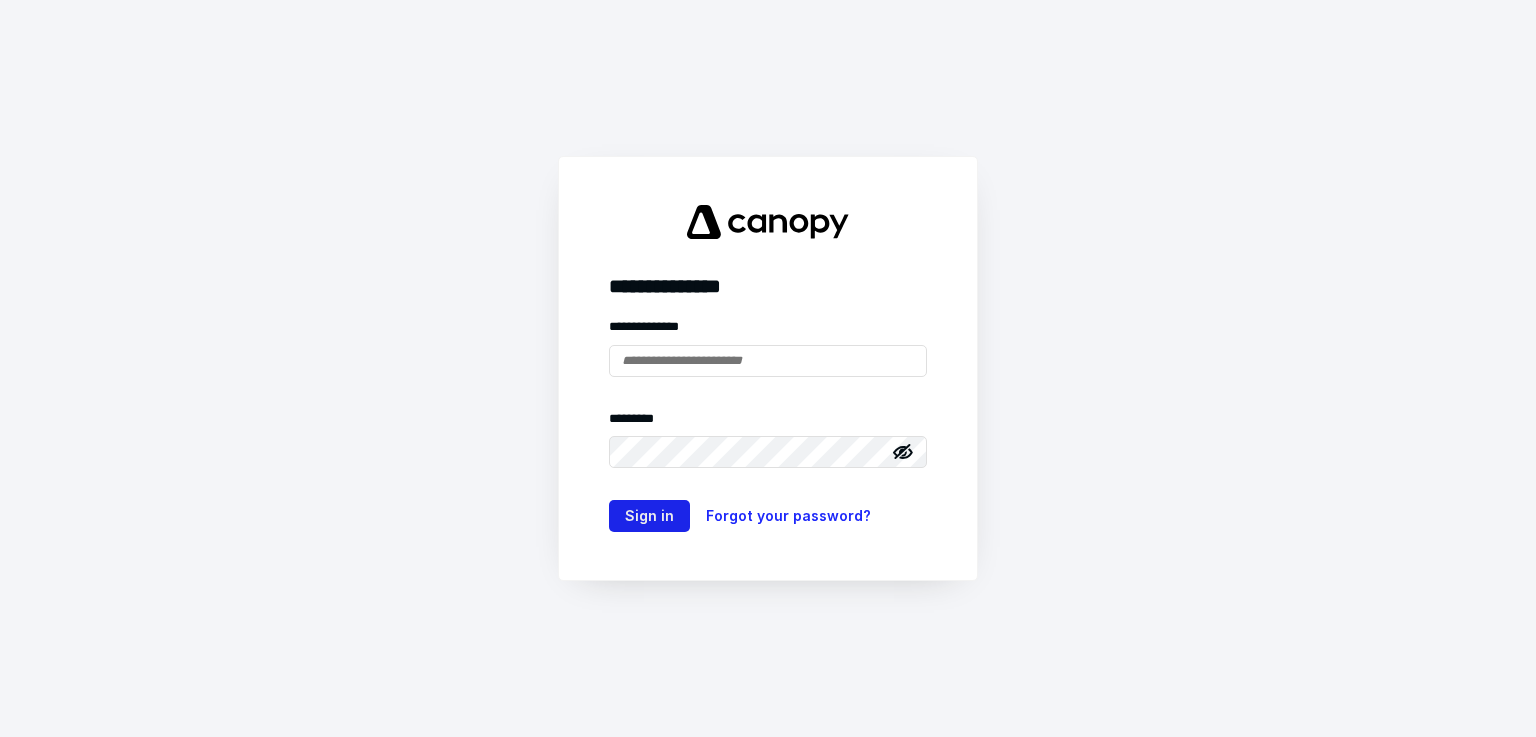 type on "**********" 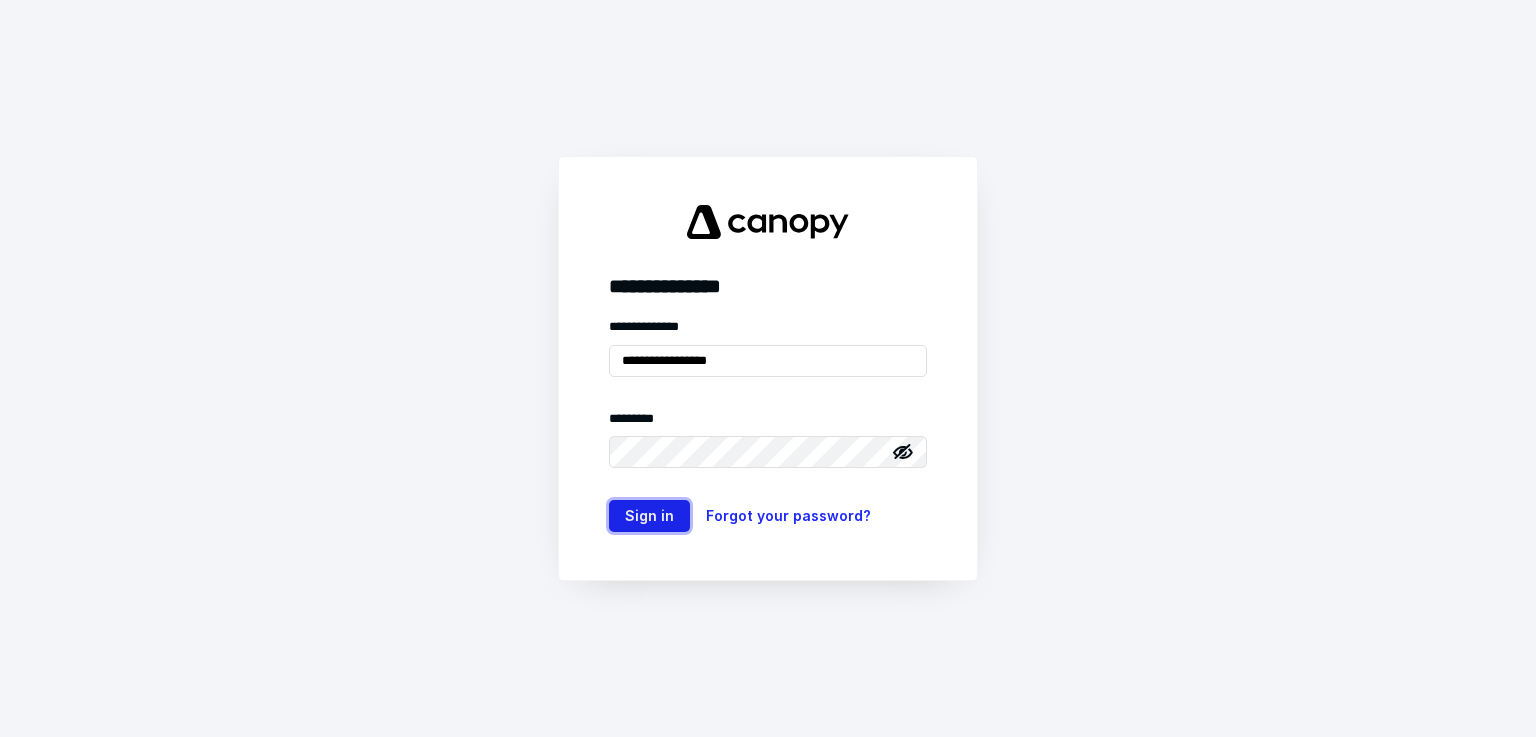 click on "Sign in" at bounding box center (649, 516) 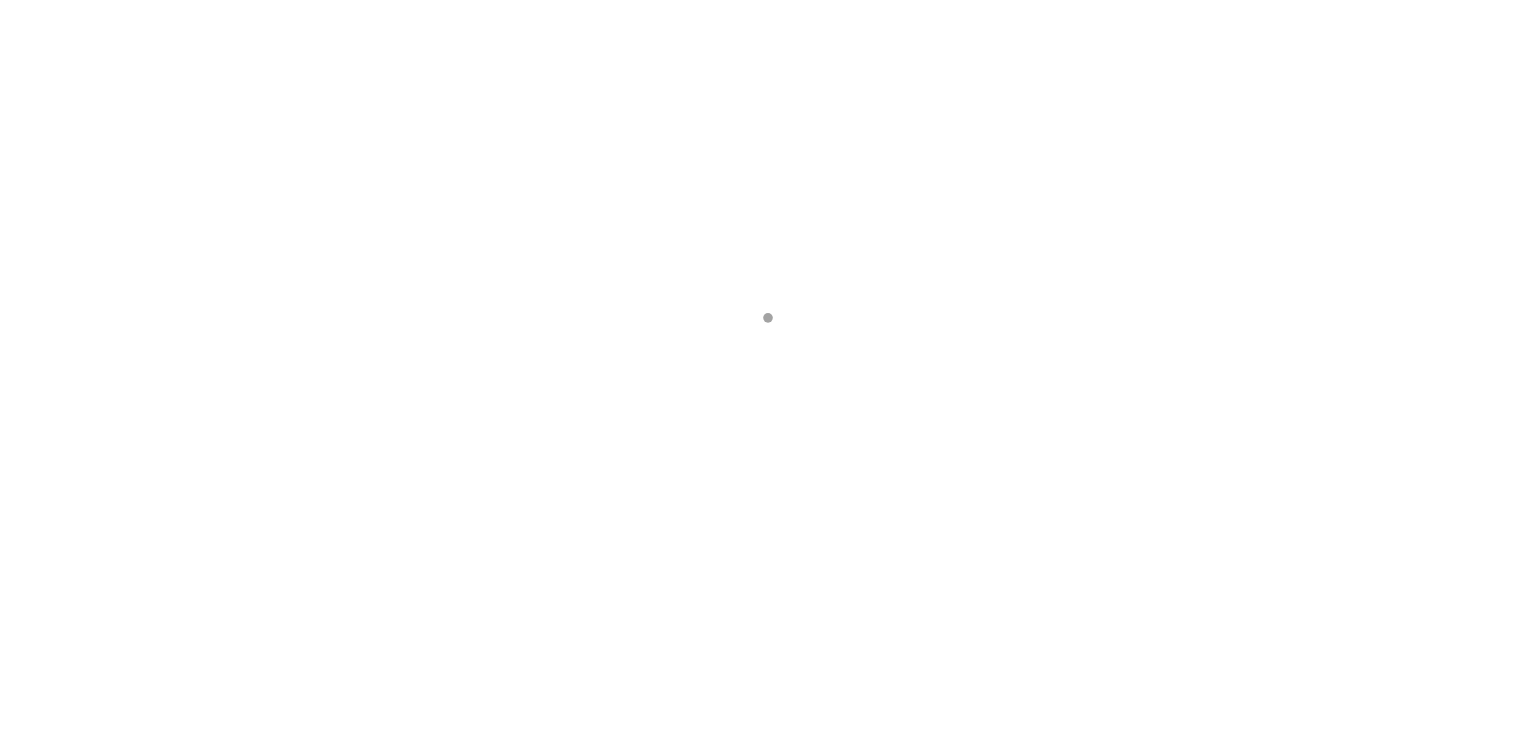 scroll, scrollTop: 0, scrollLeft: 0, axis: both 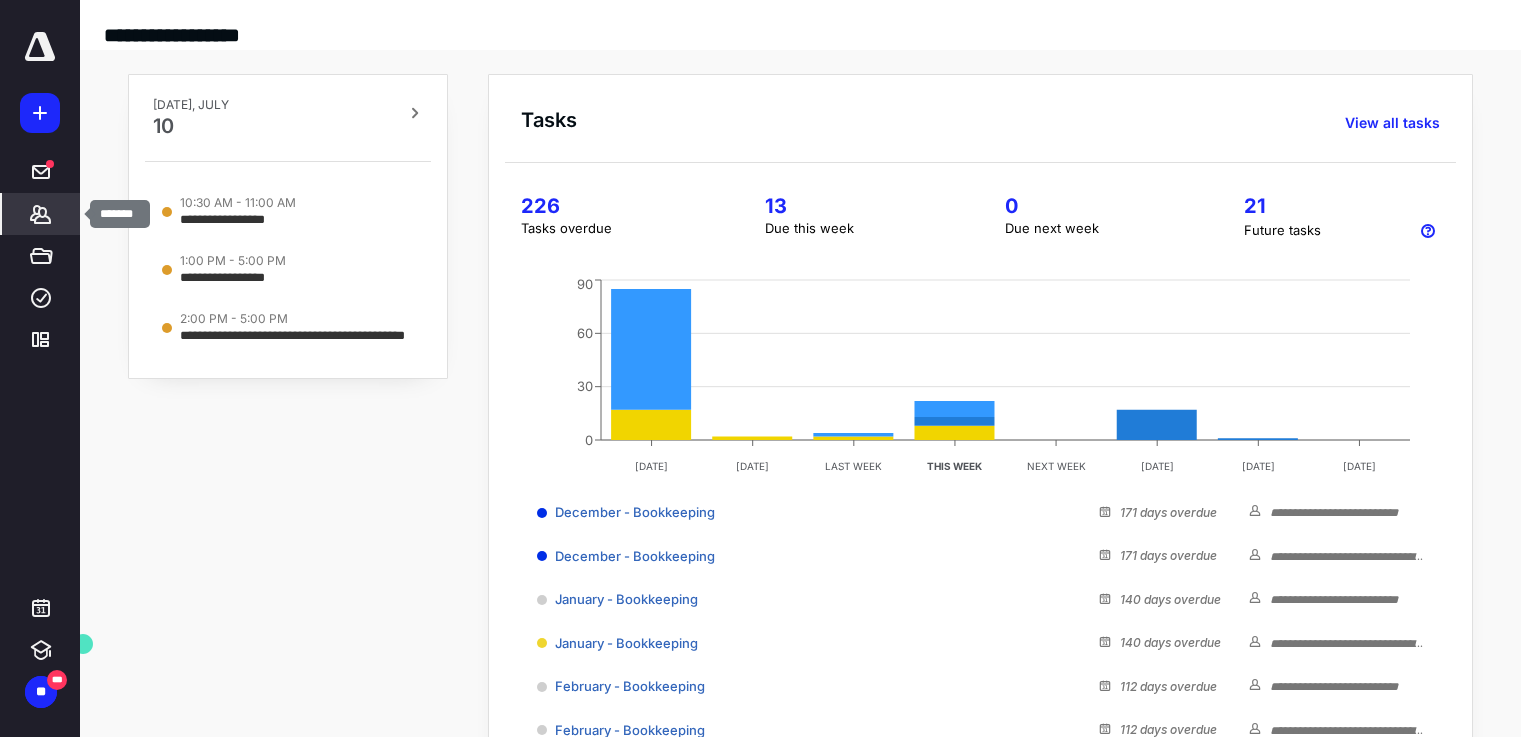 click 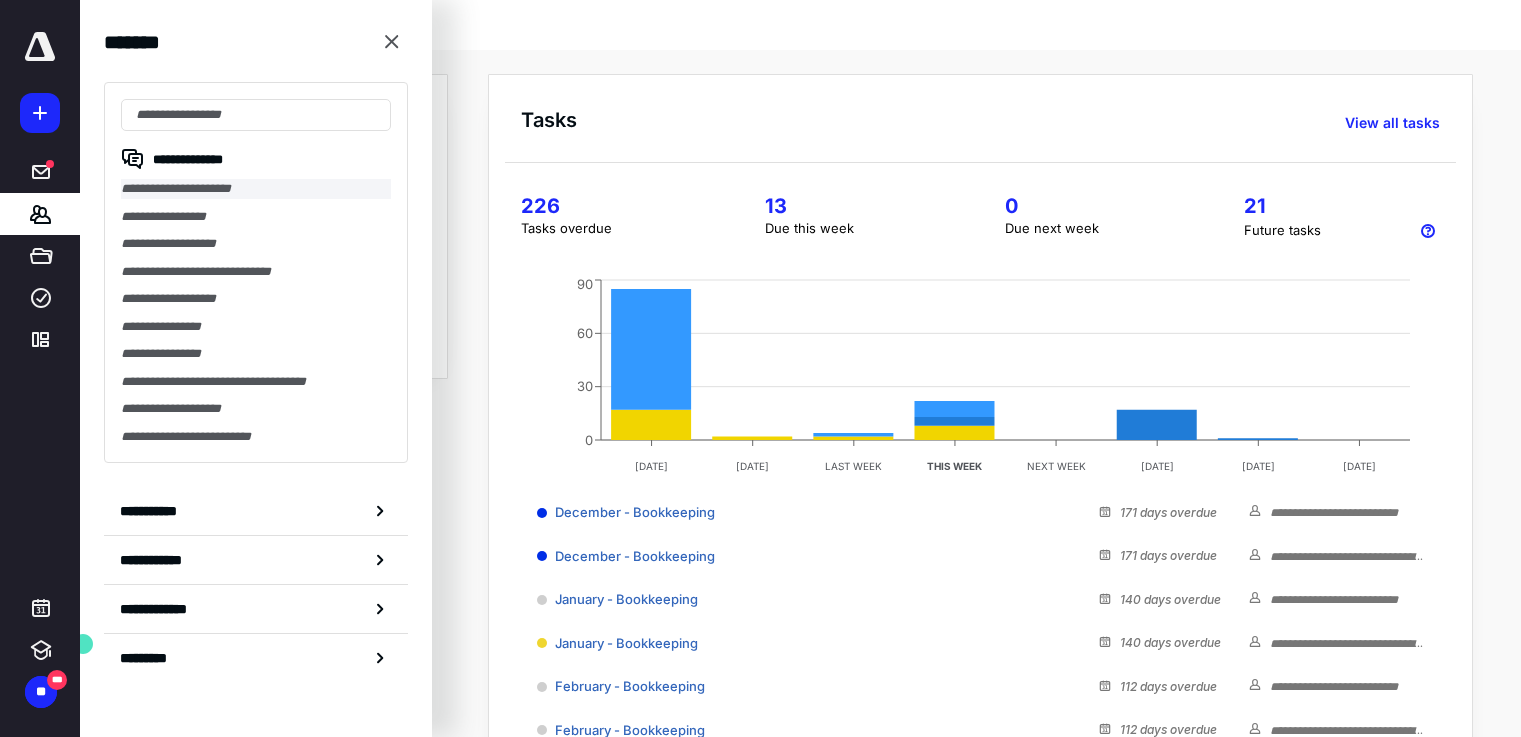 click on "**********" at bounding box center [256, 189] 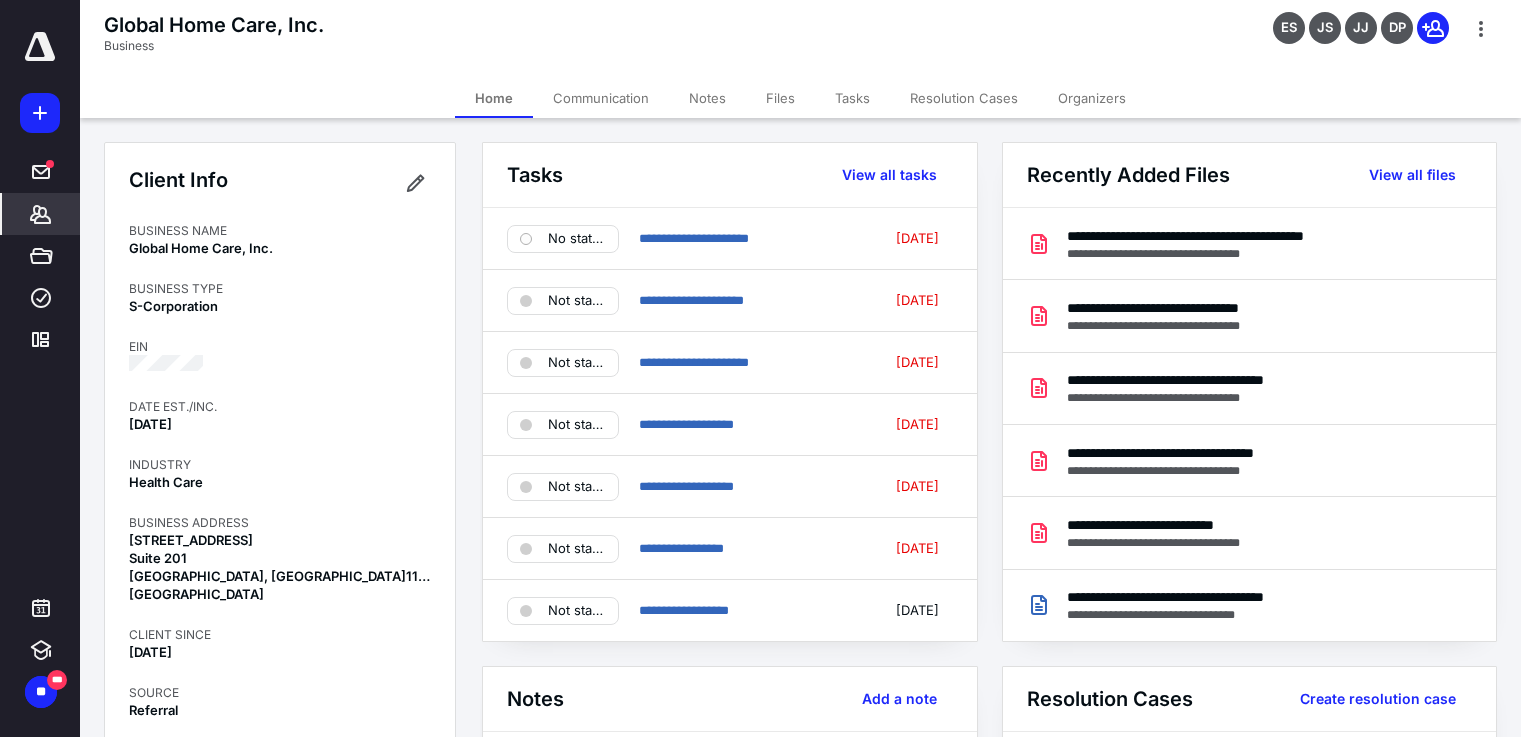 click on "Files" at bounding box center (780, 98) 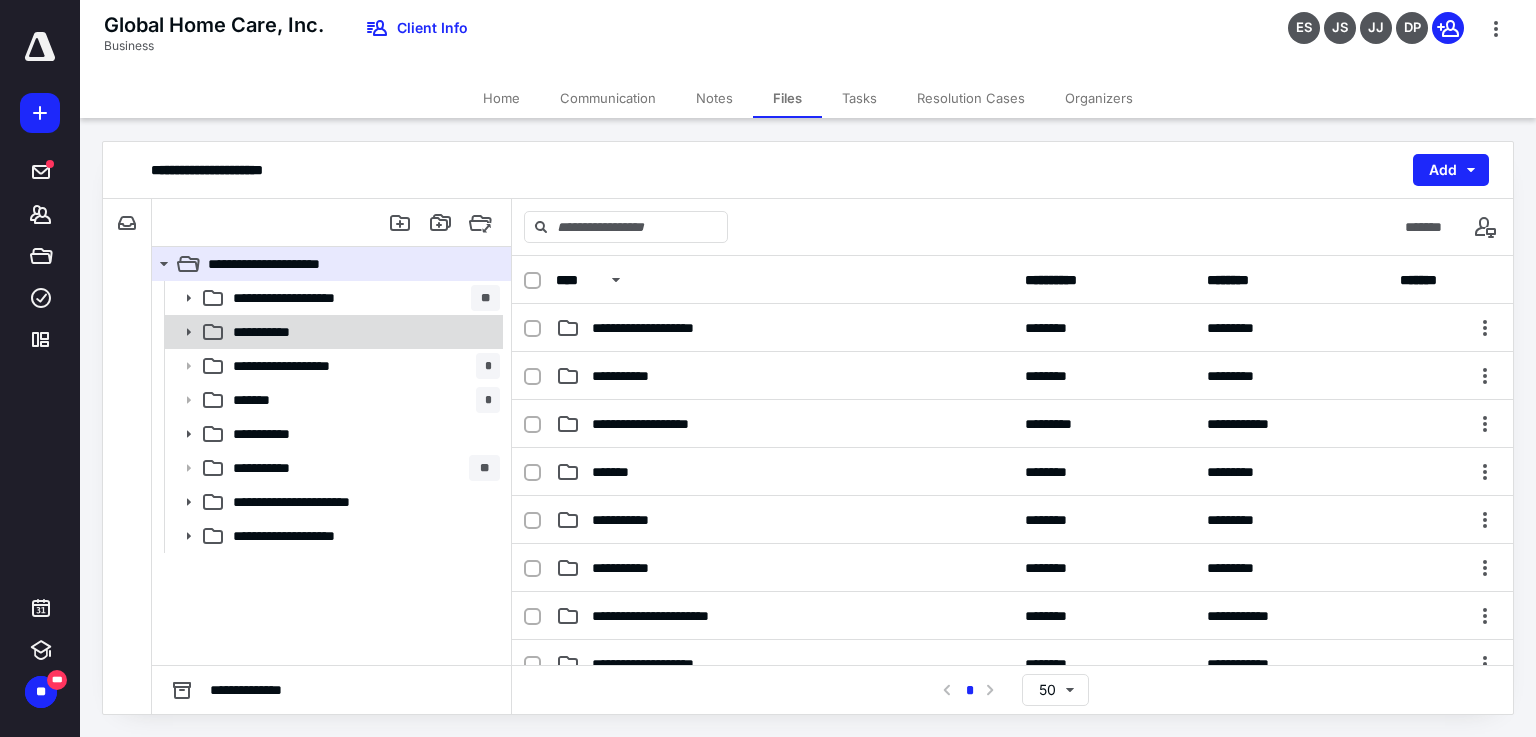 click 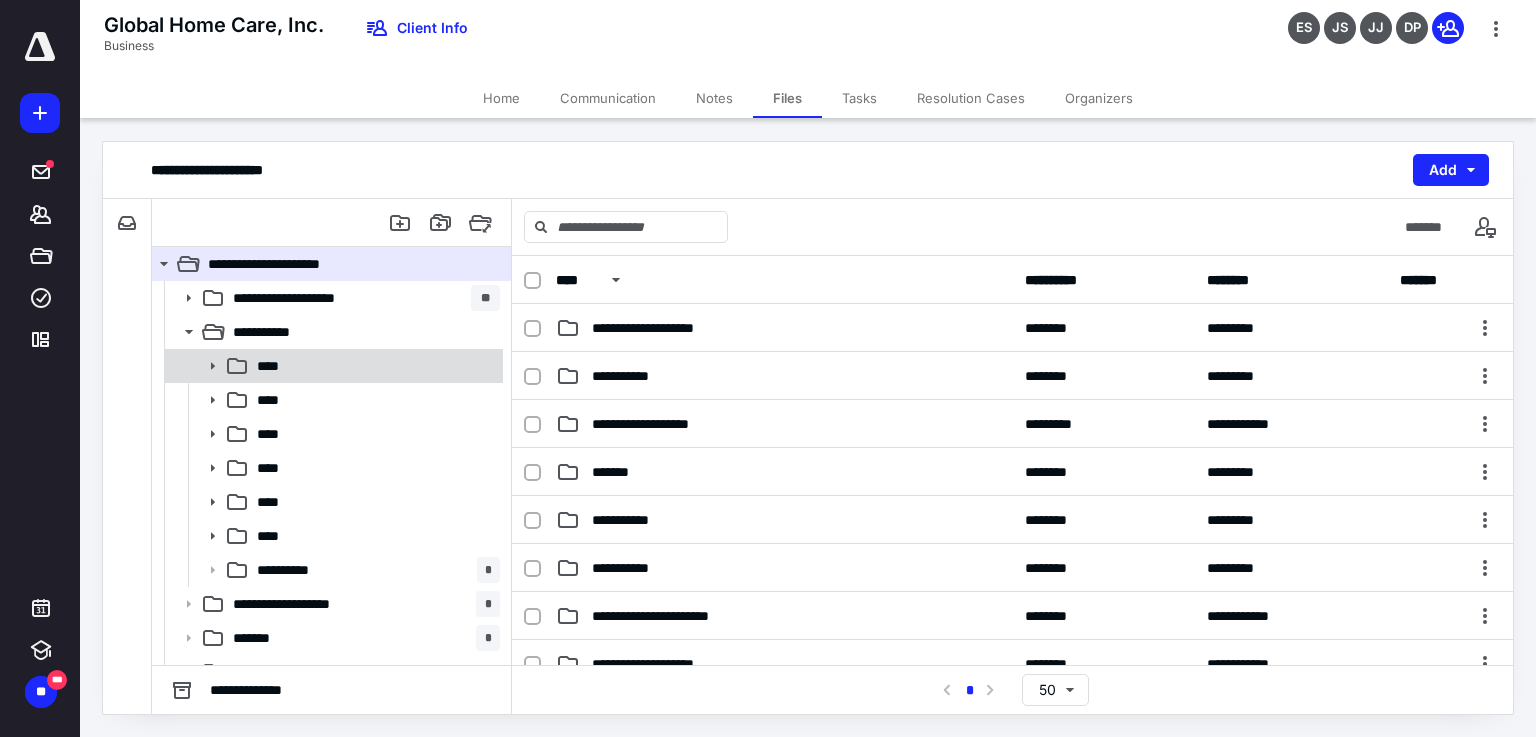 click 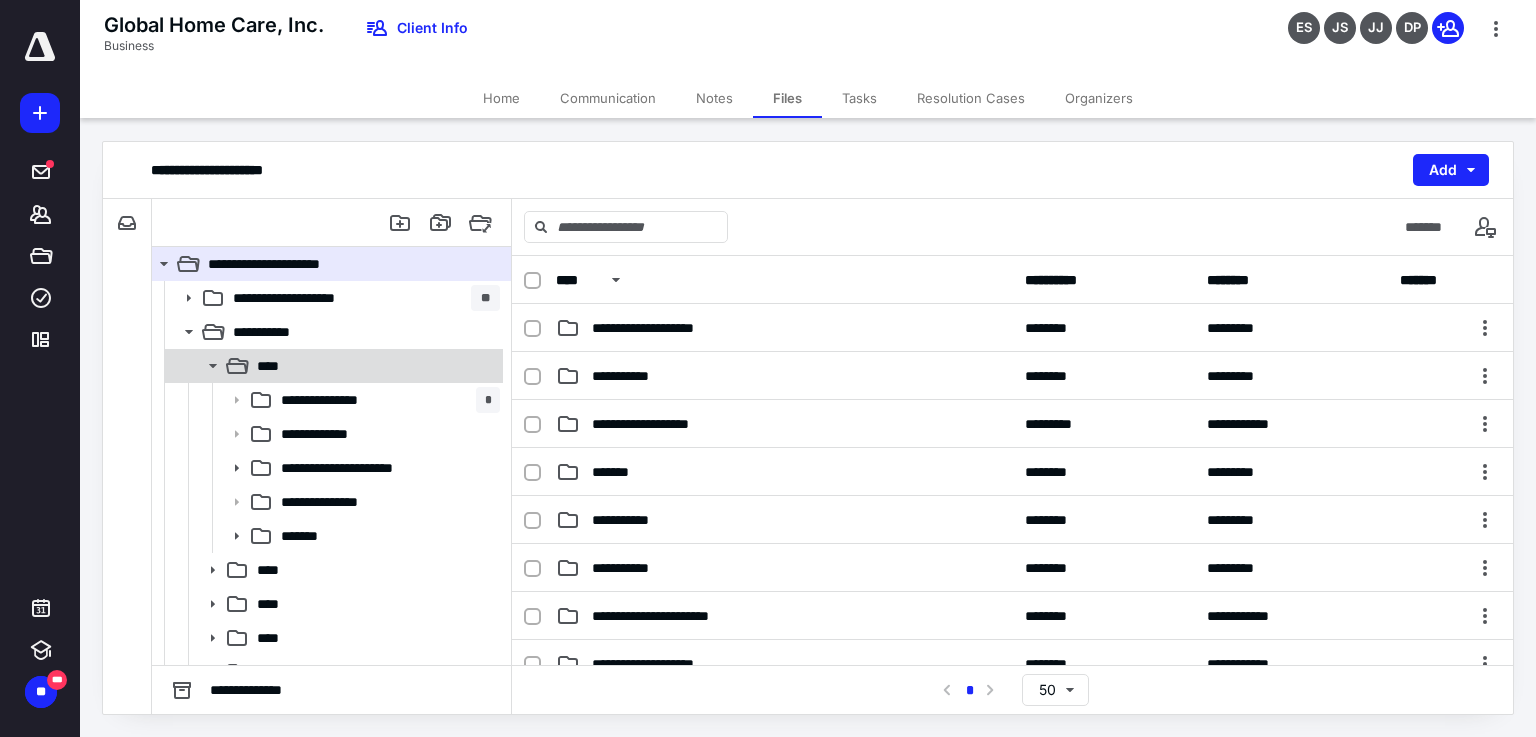 click 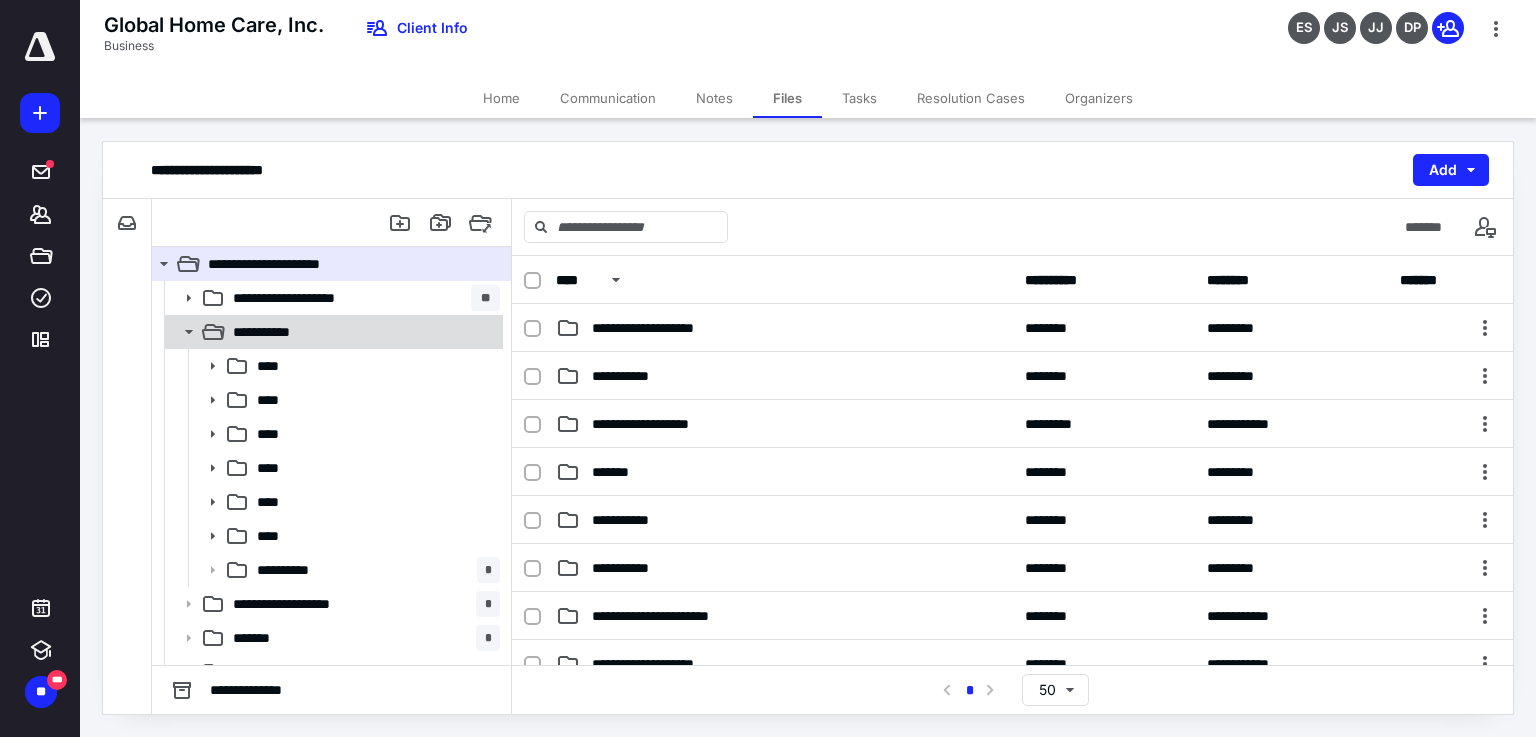 click 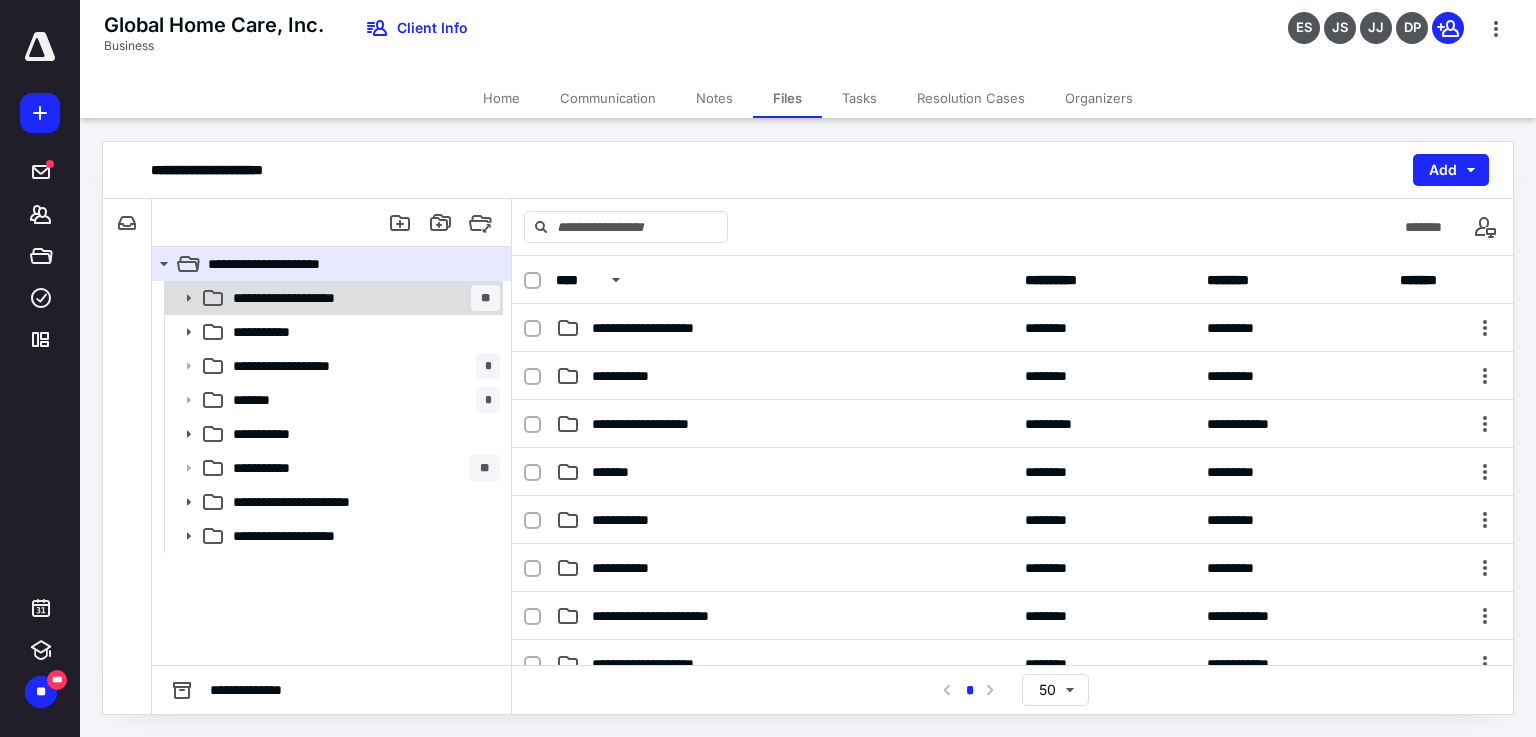 click 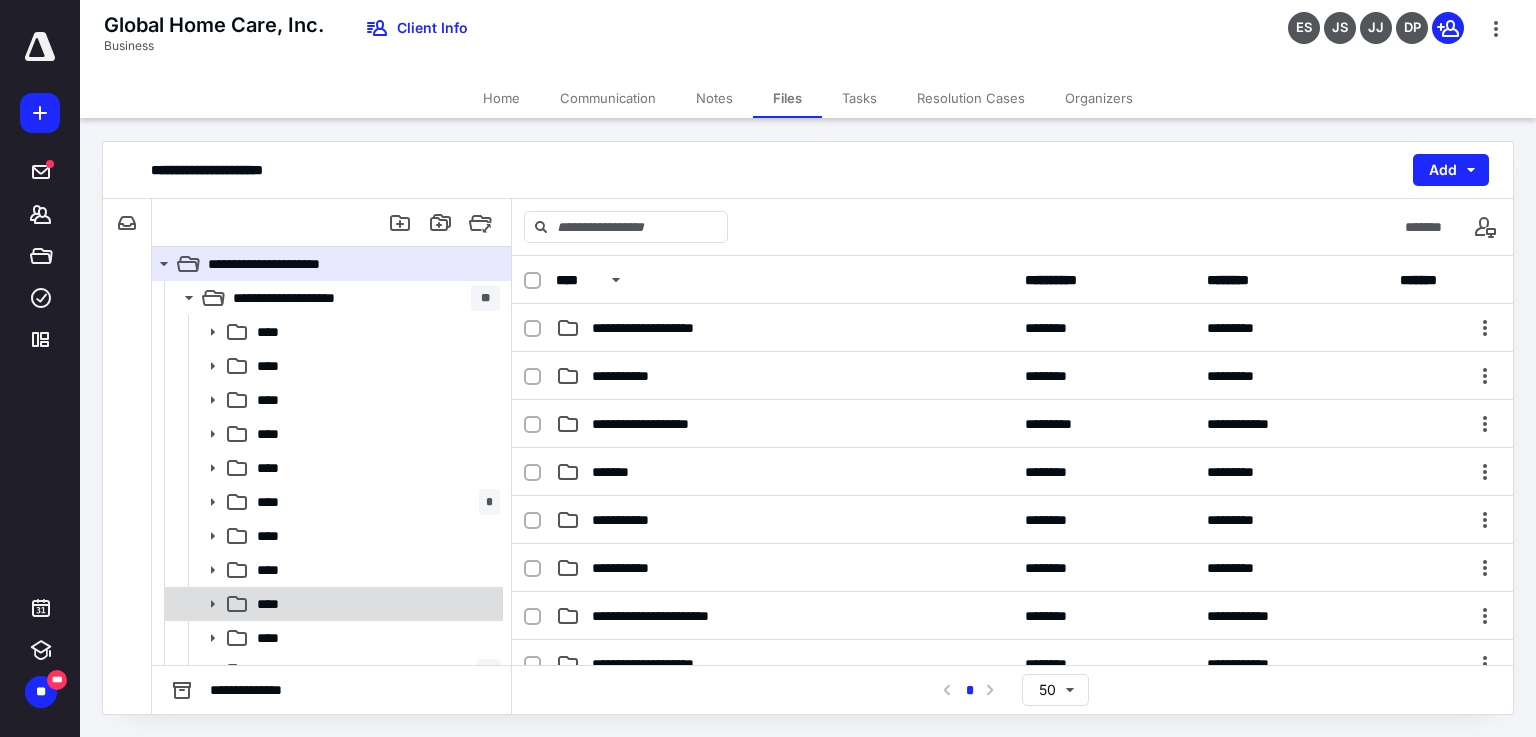 click 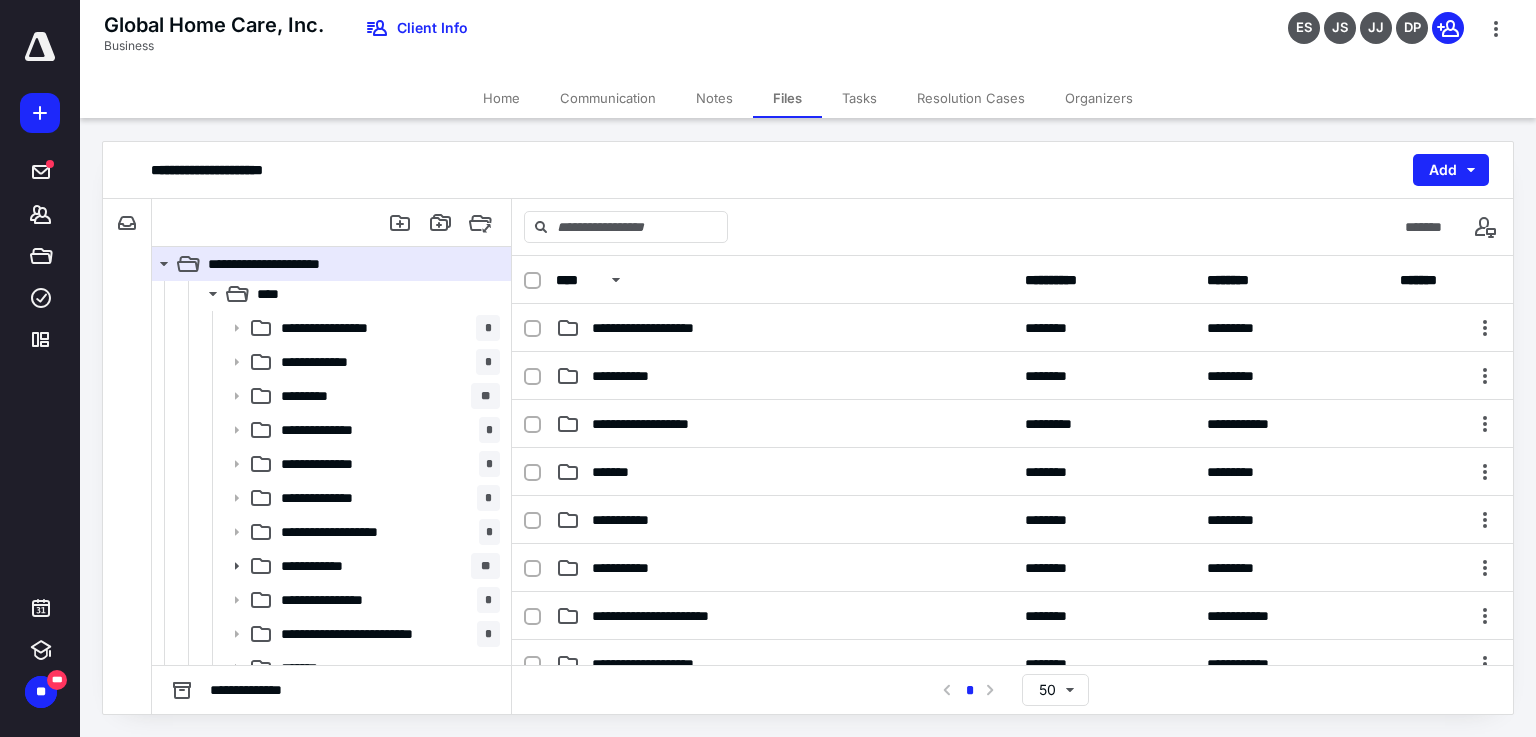 scroll, scrollTop: 320, scrollLeft: 0, axis: vertical 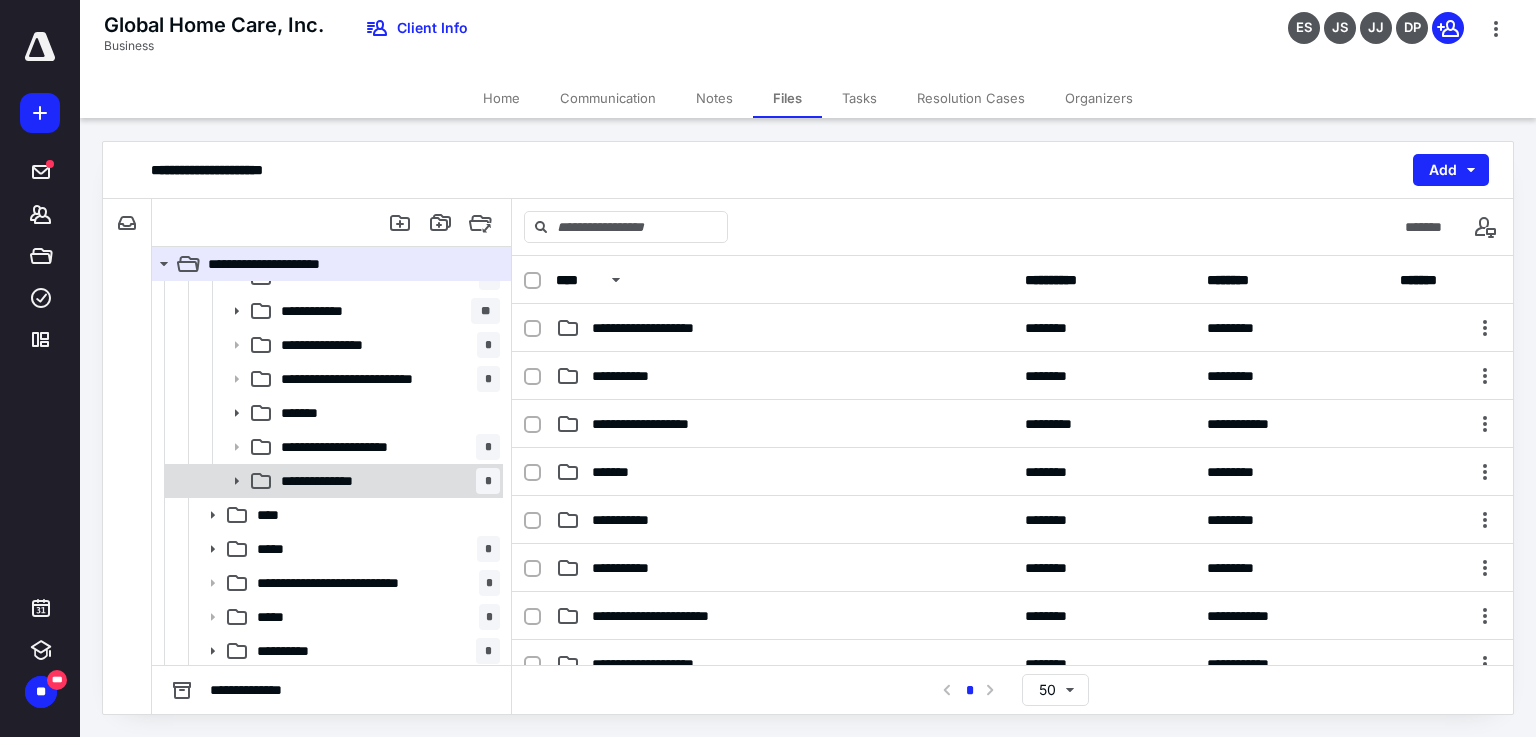 click 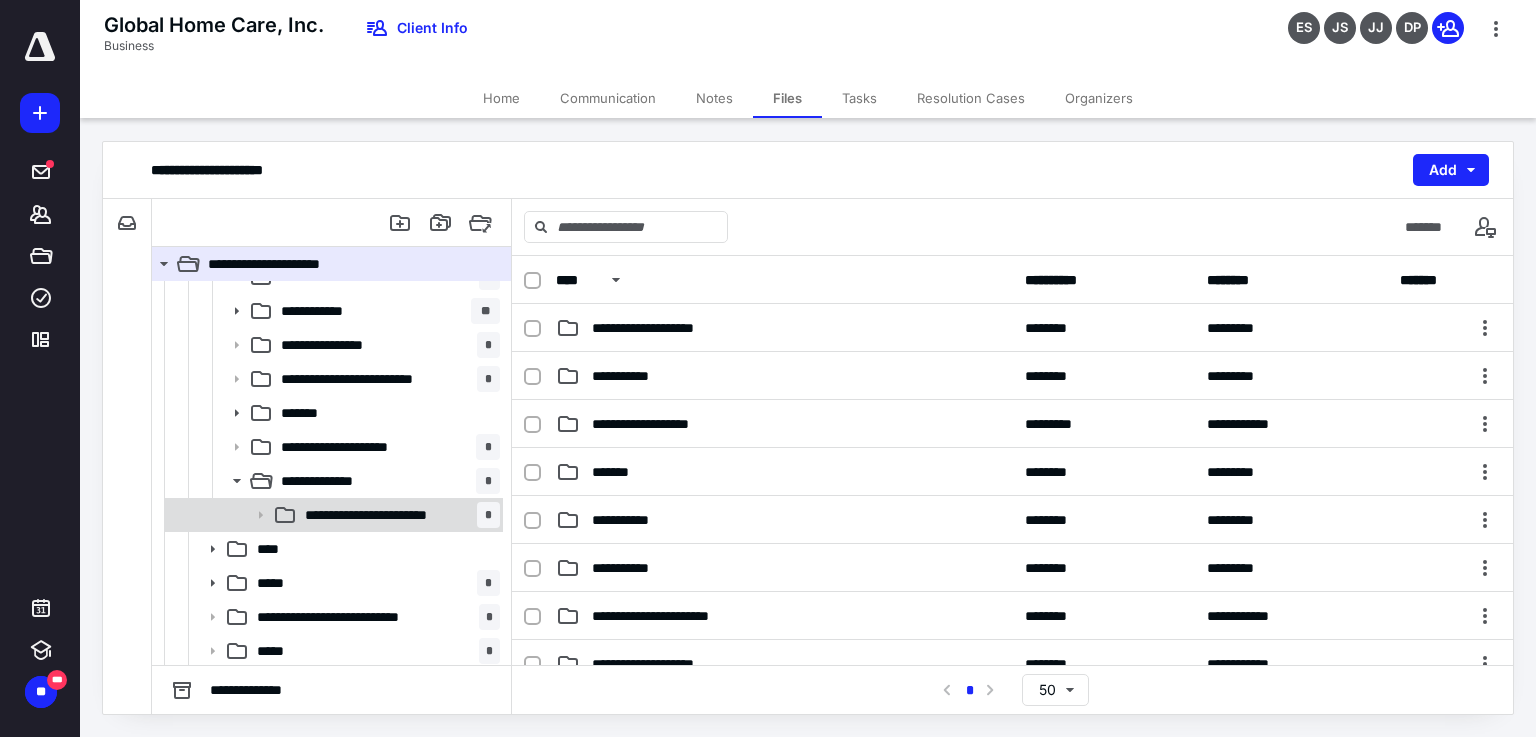 click on "**********" at bounding box center [398, 515] 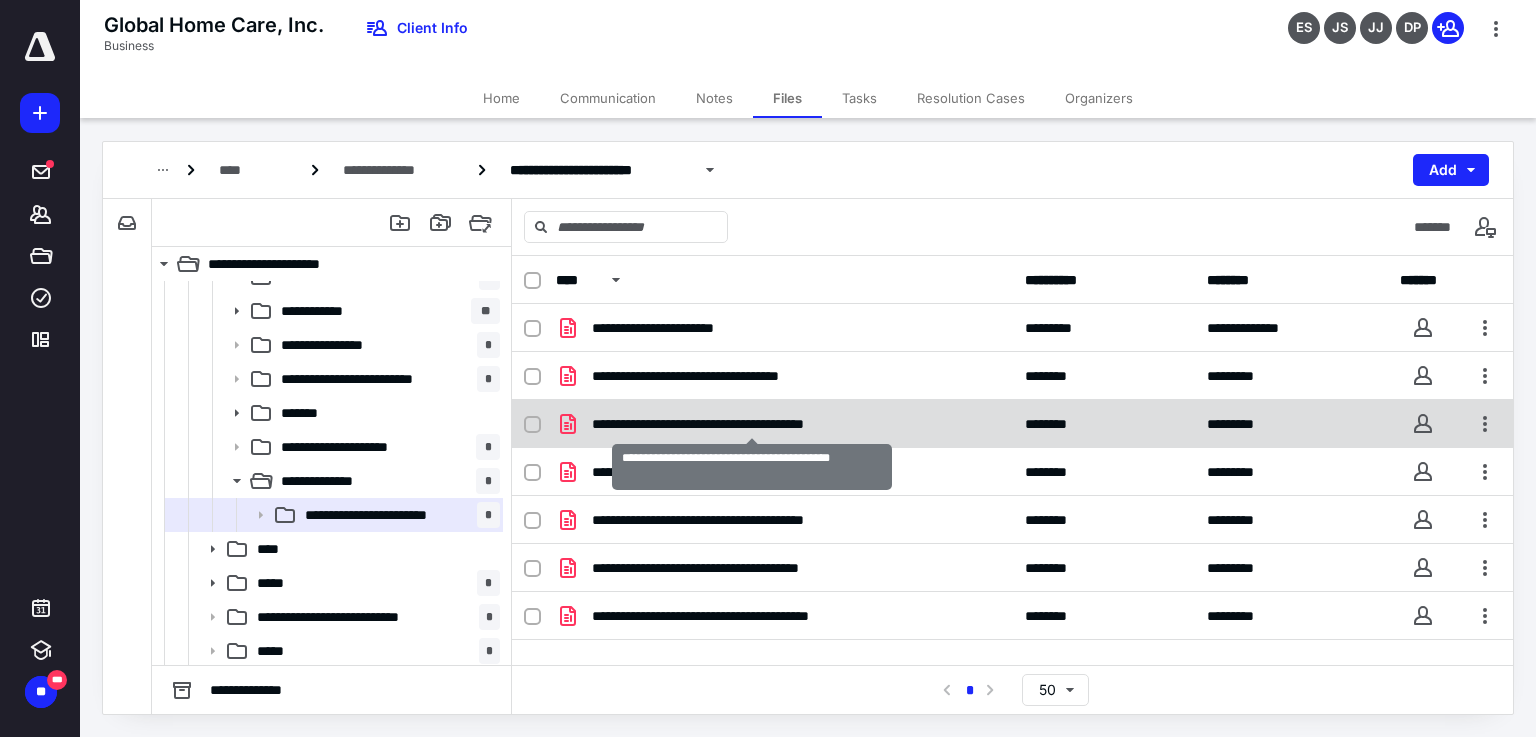 click on "**********" at bounding box center (752, 424) 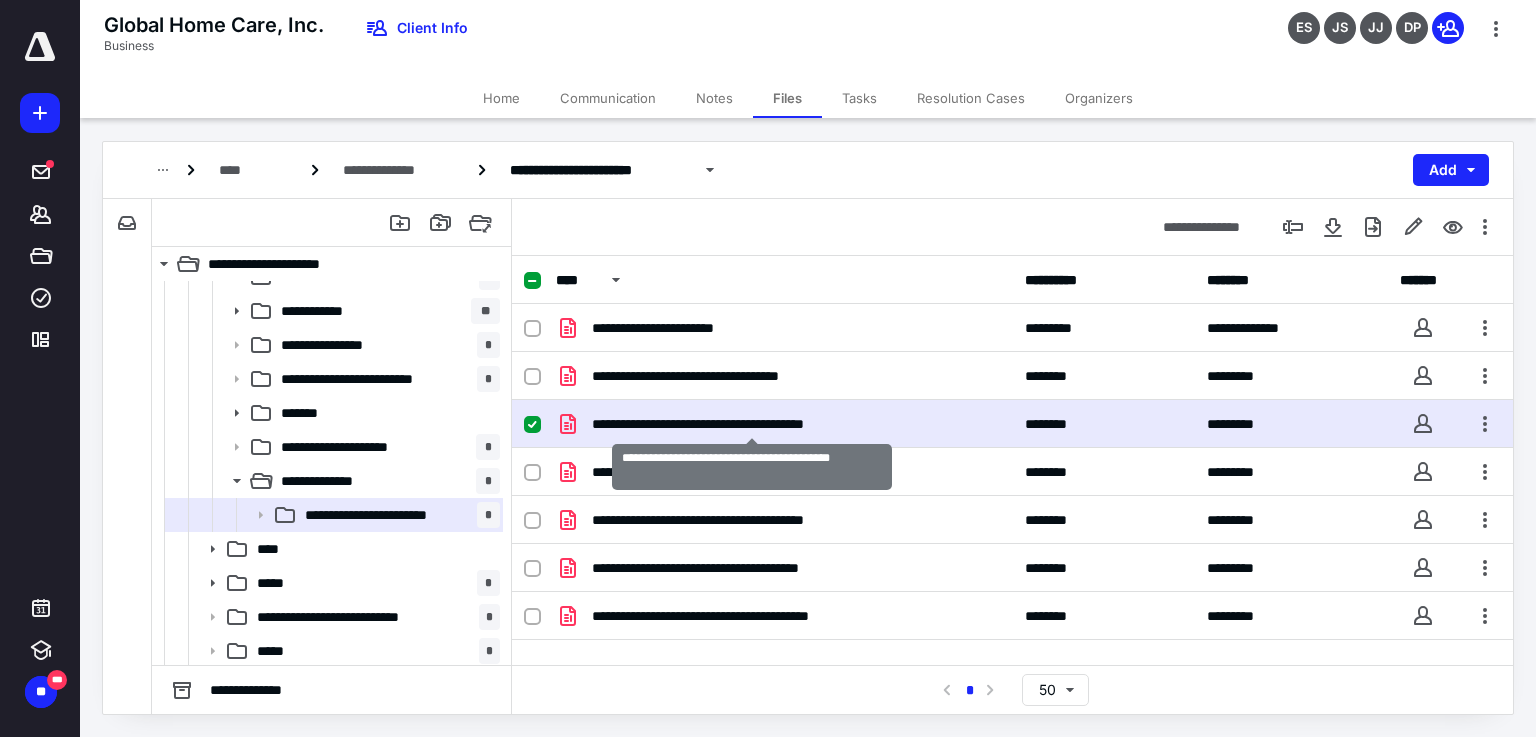 click on "**********" at bounding box center (752, 424) 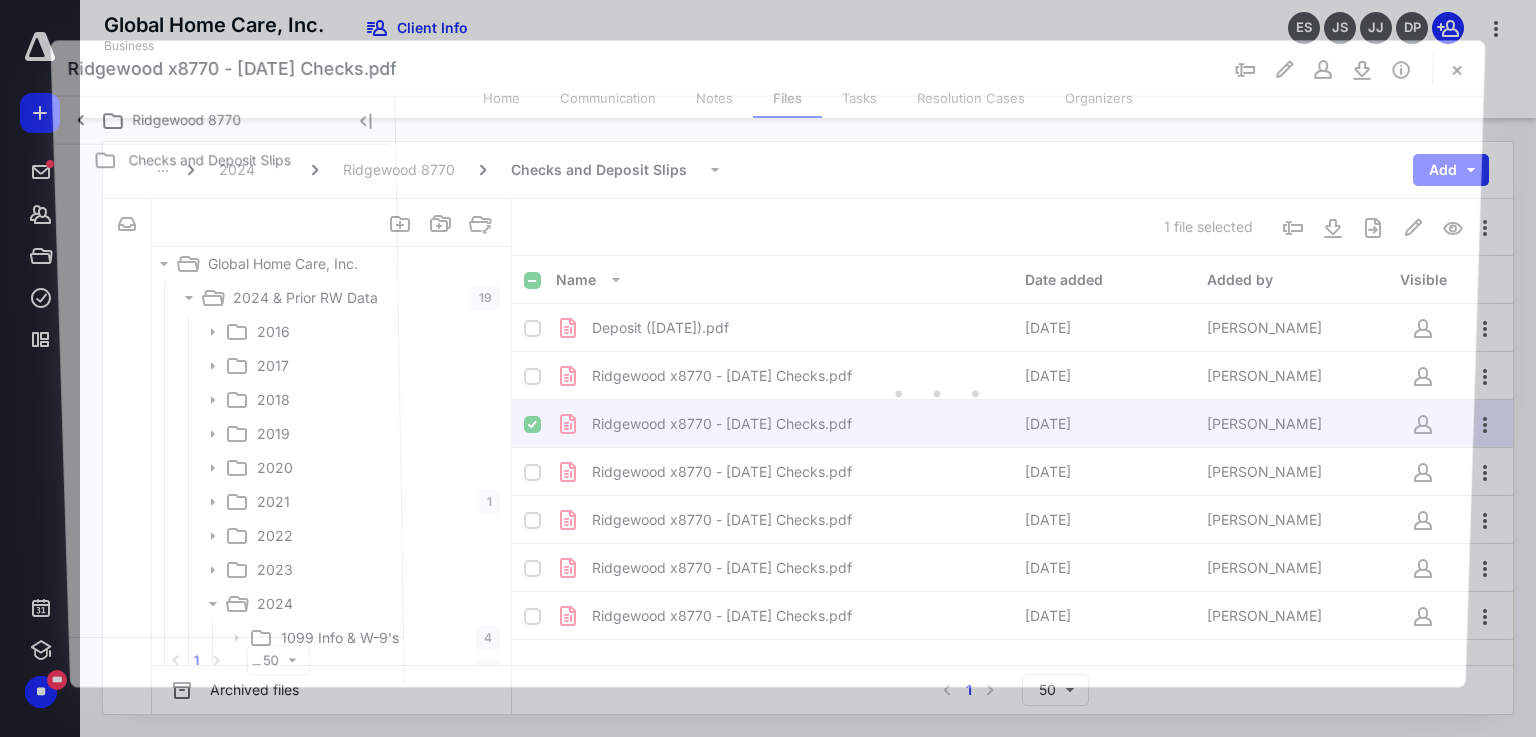 scroll, scrollTop: 565, scrollLeft: 0, axis: vertical 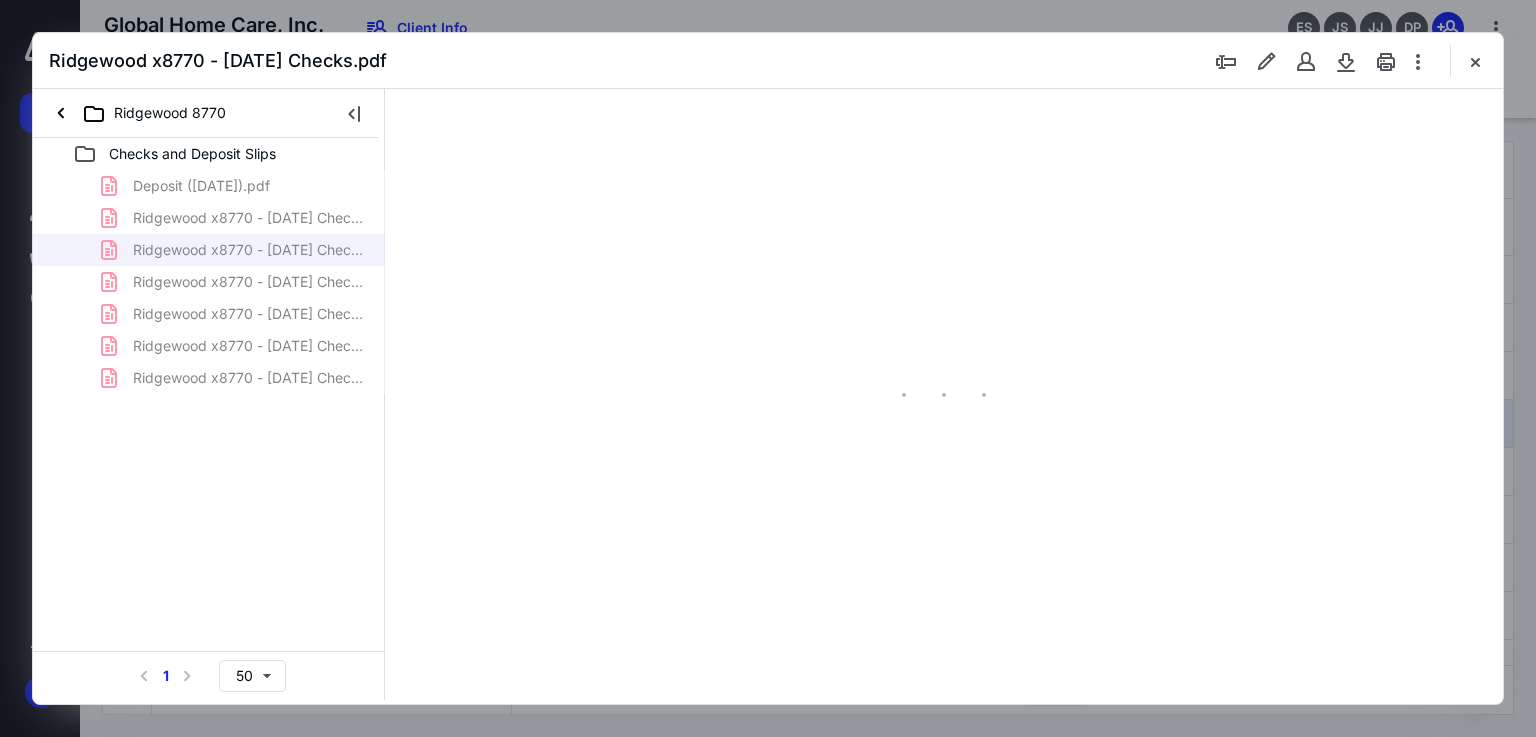 type on "67" 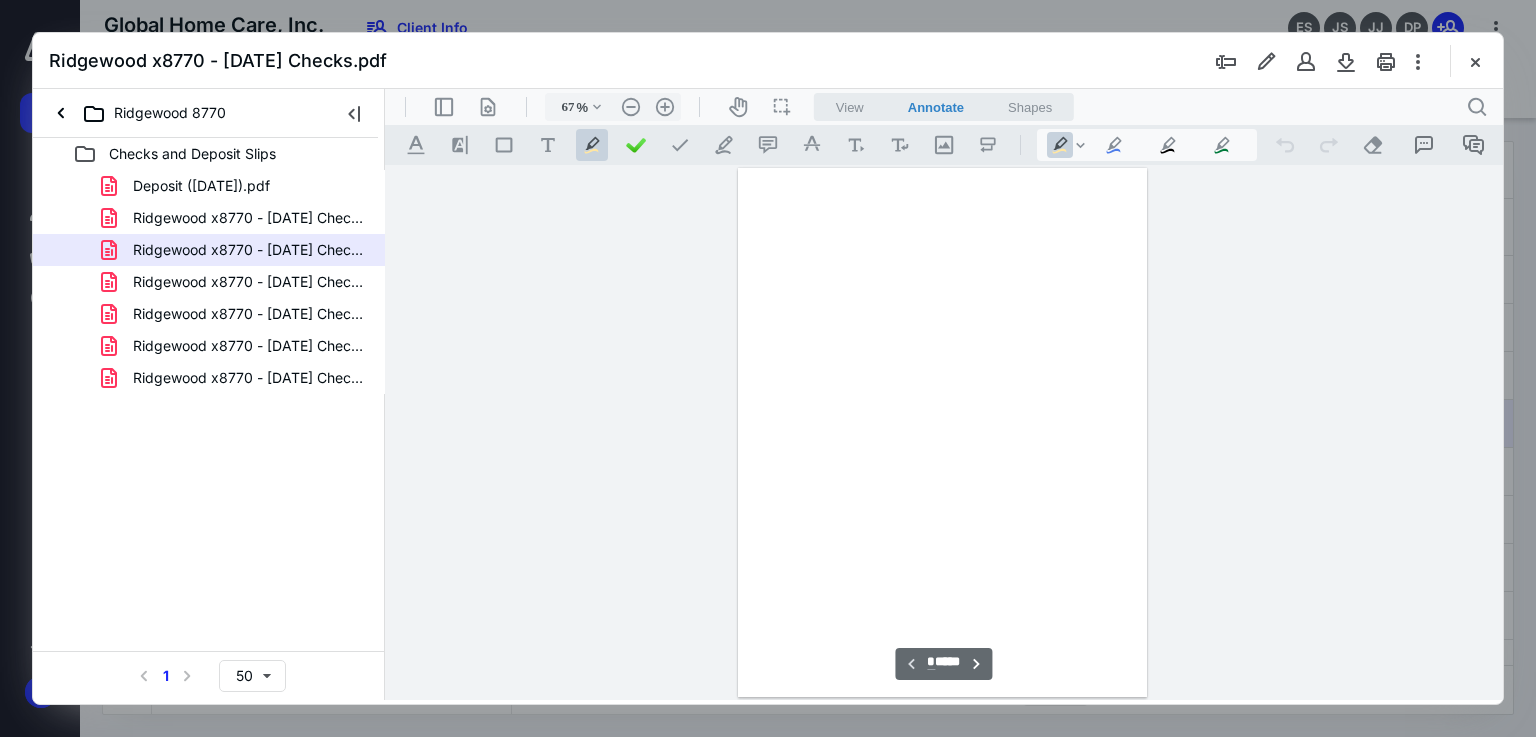 scroll, scrollTop: 79, scrollLeft: 0, axis: vertical 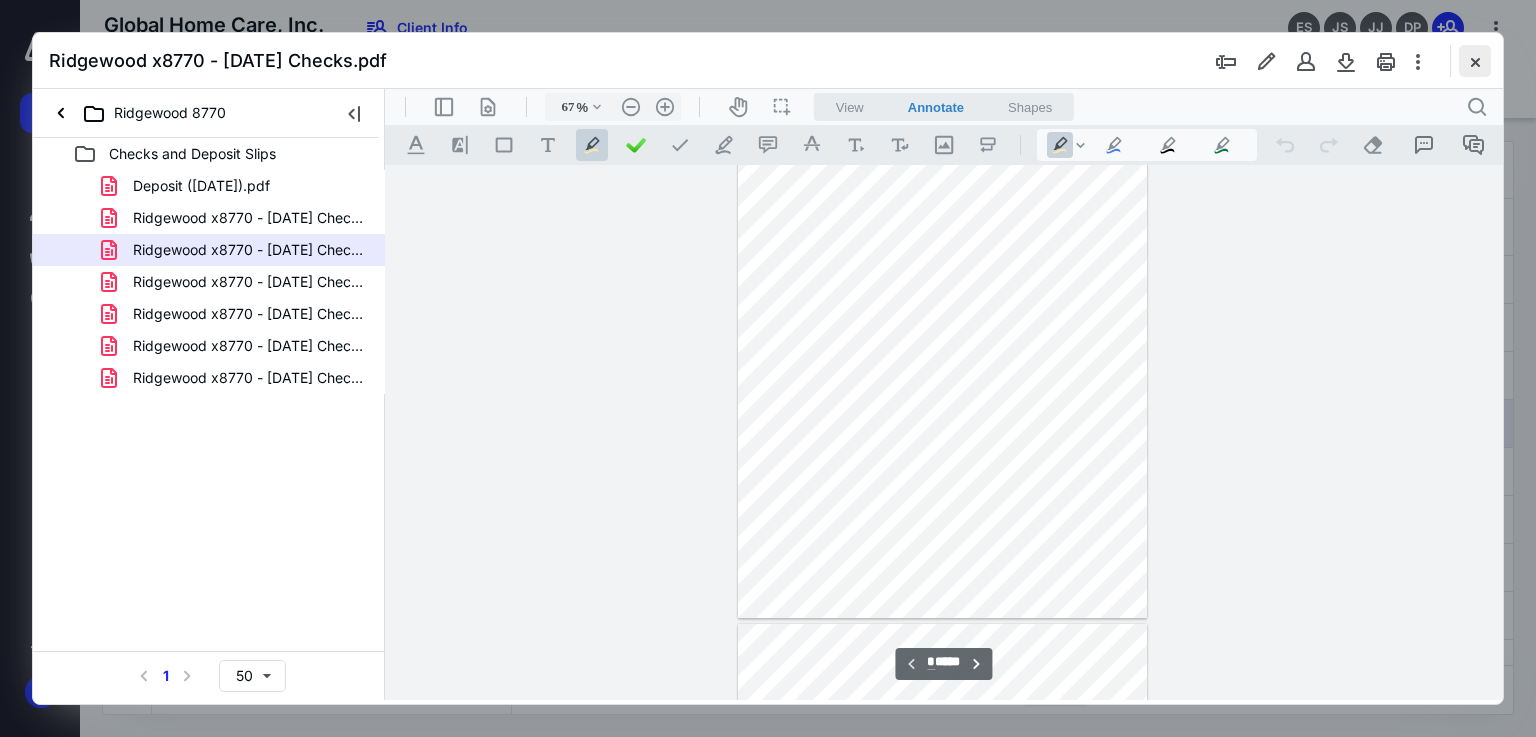 click at bounding box center (1475, 61) 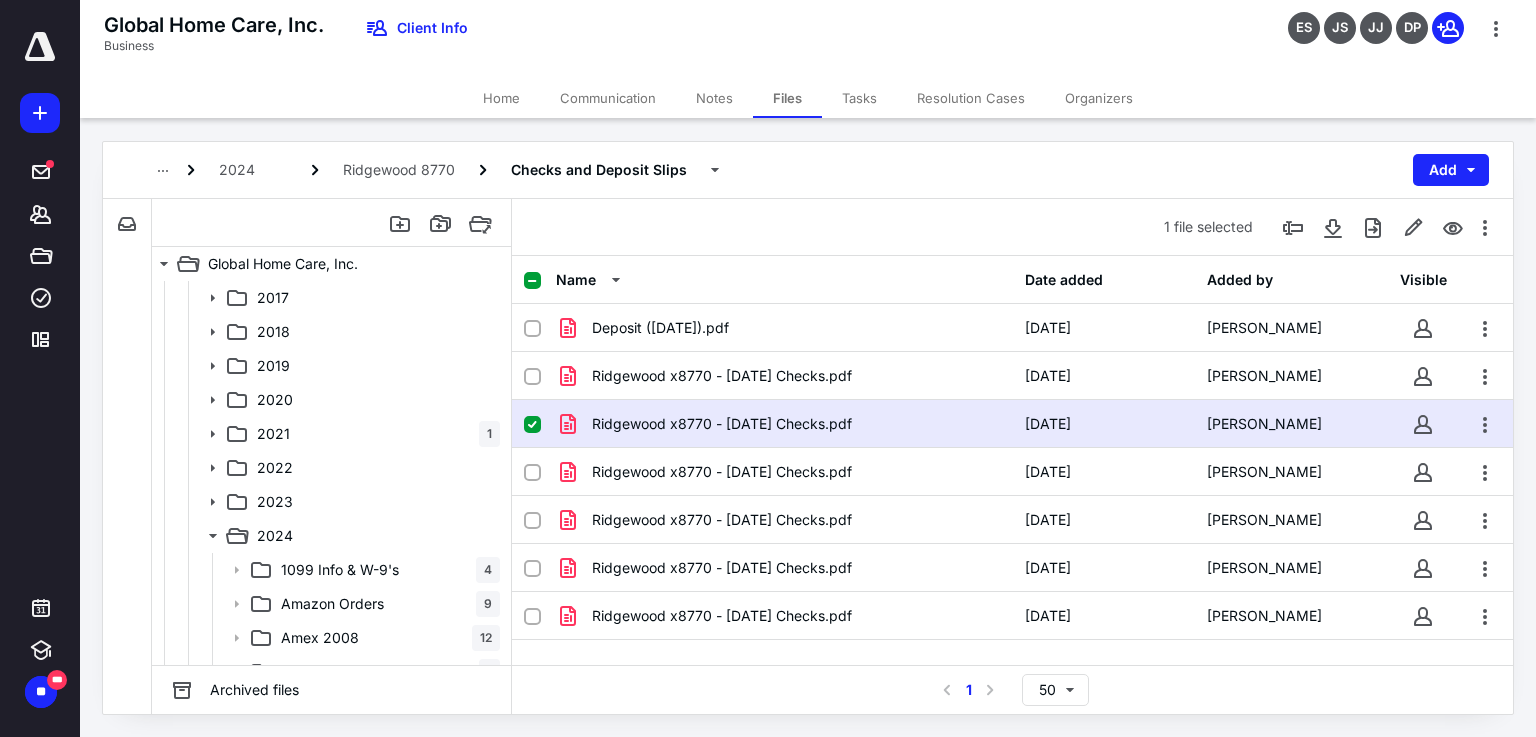 scroll, scrollTop: 0, scrollLeft: 0, axis: both 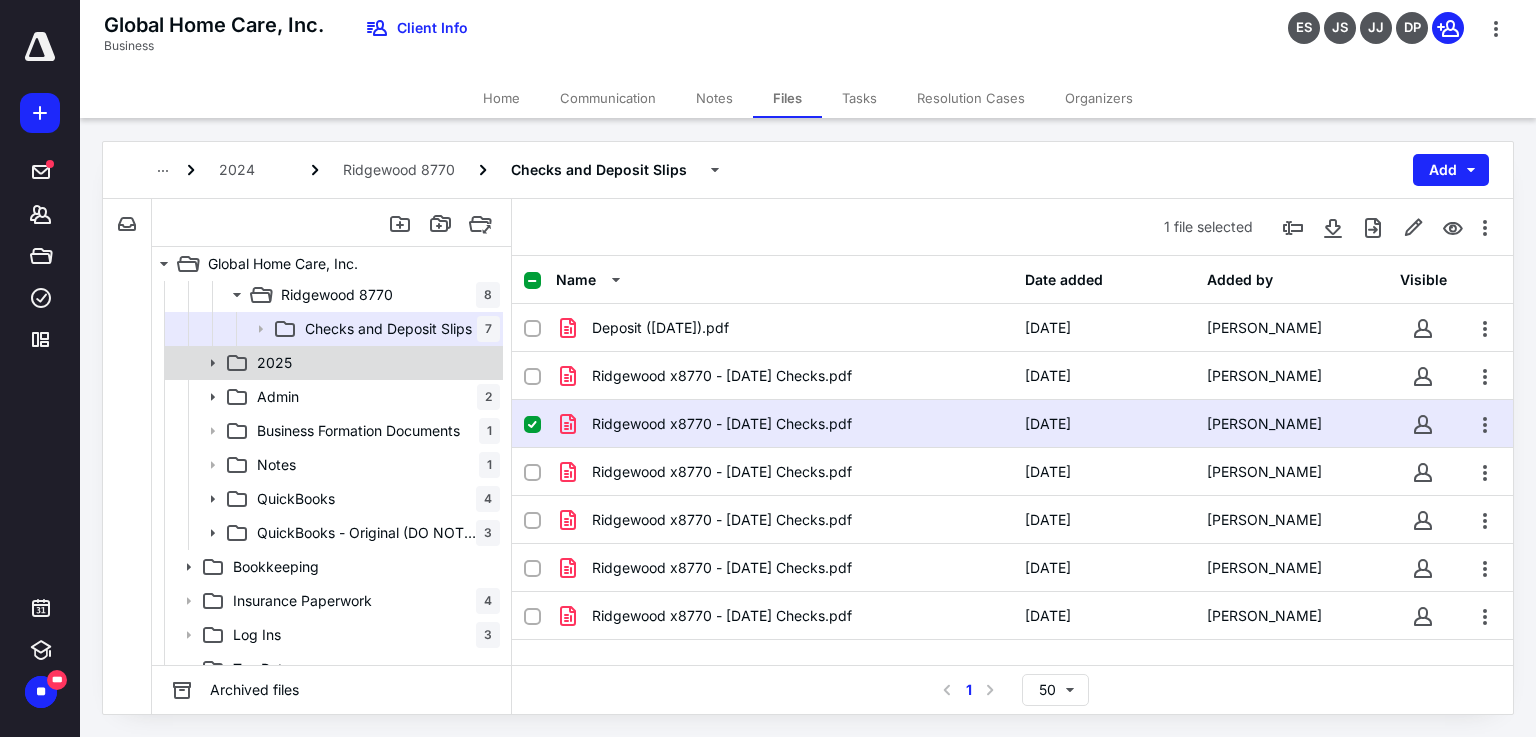 click 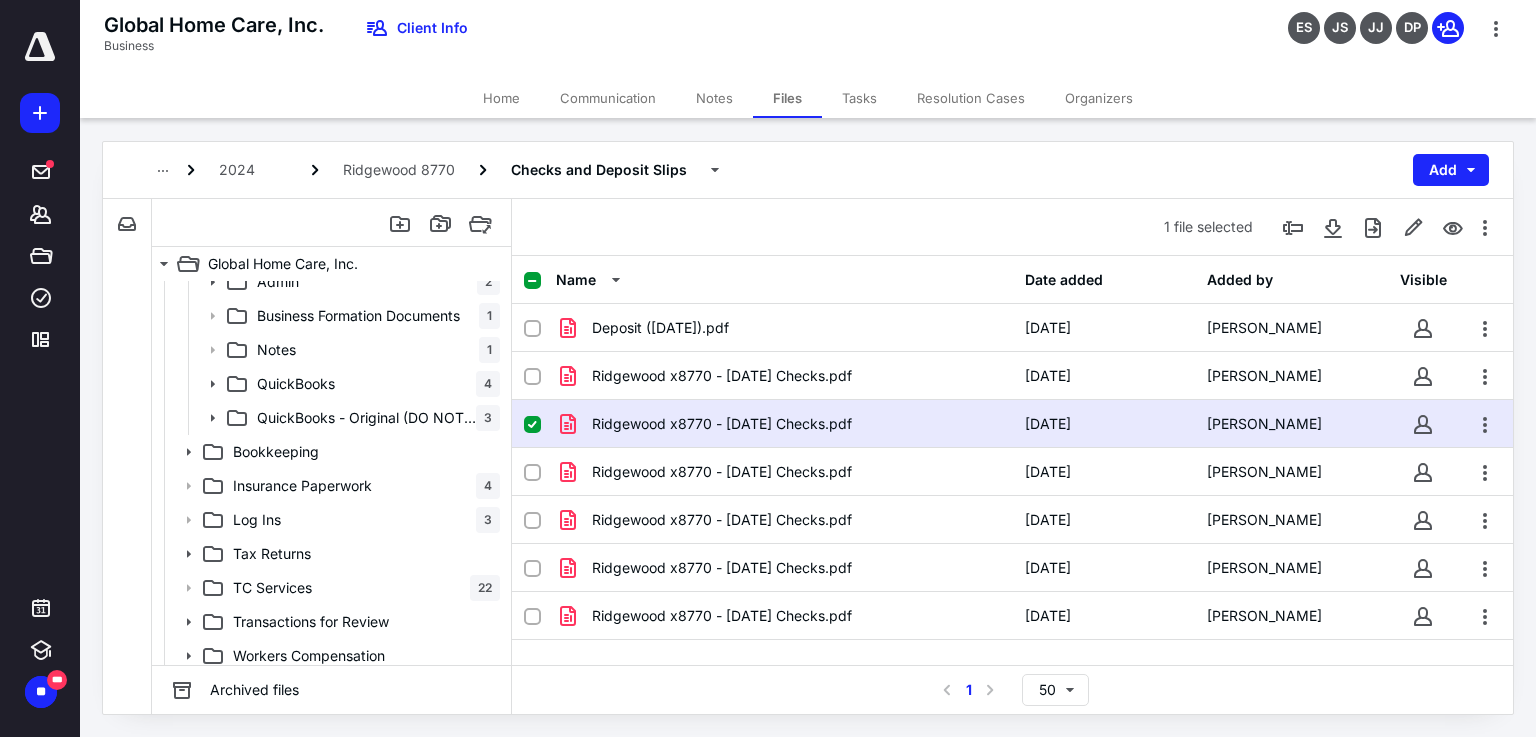 scroll, scrollTop: 976, scrollLeft: 0, axis: vertical 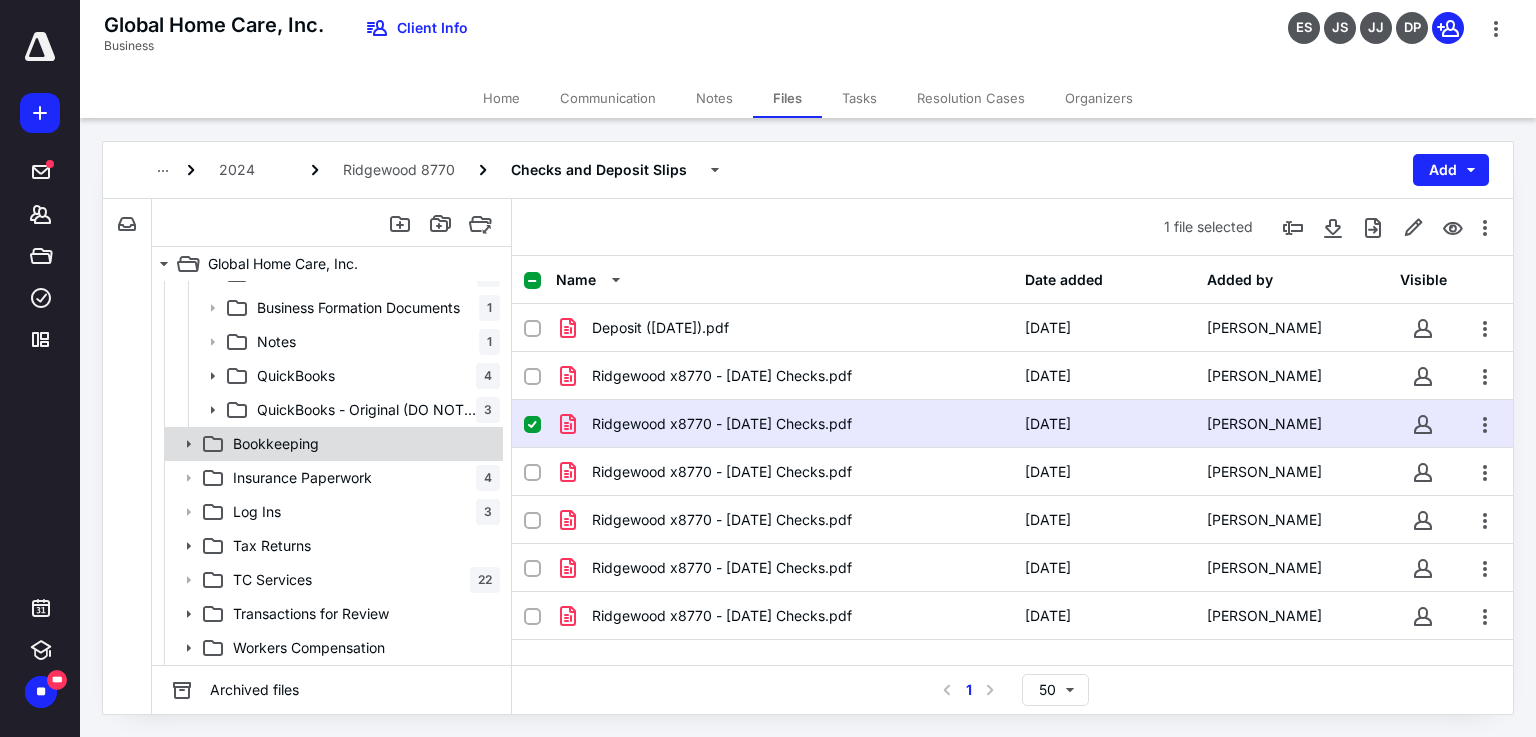 click 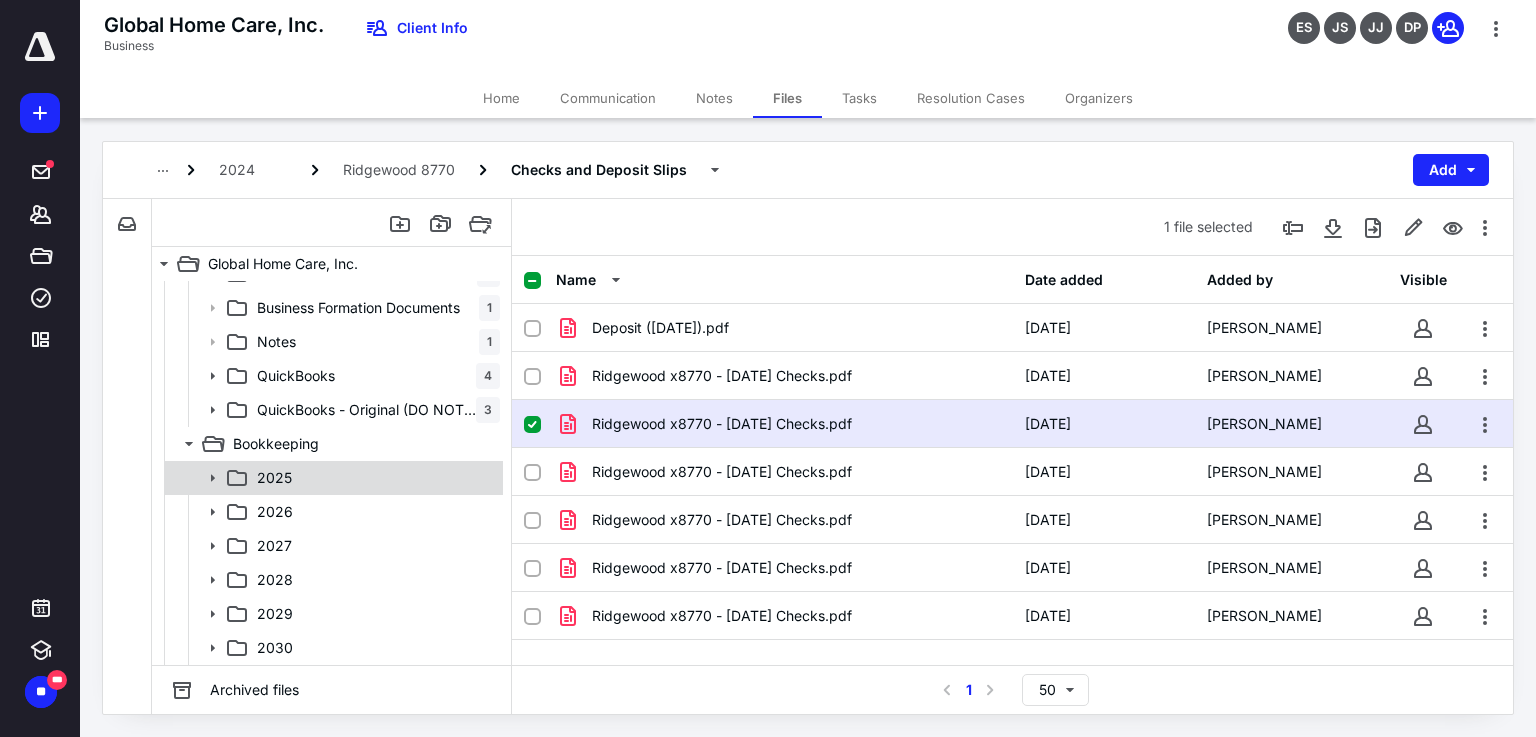 click 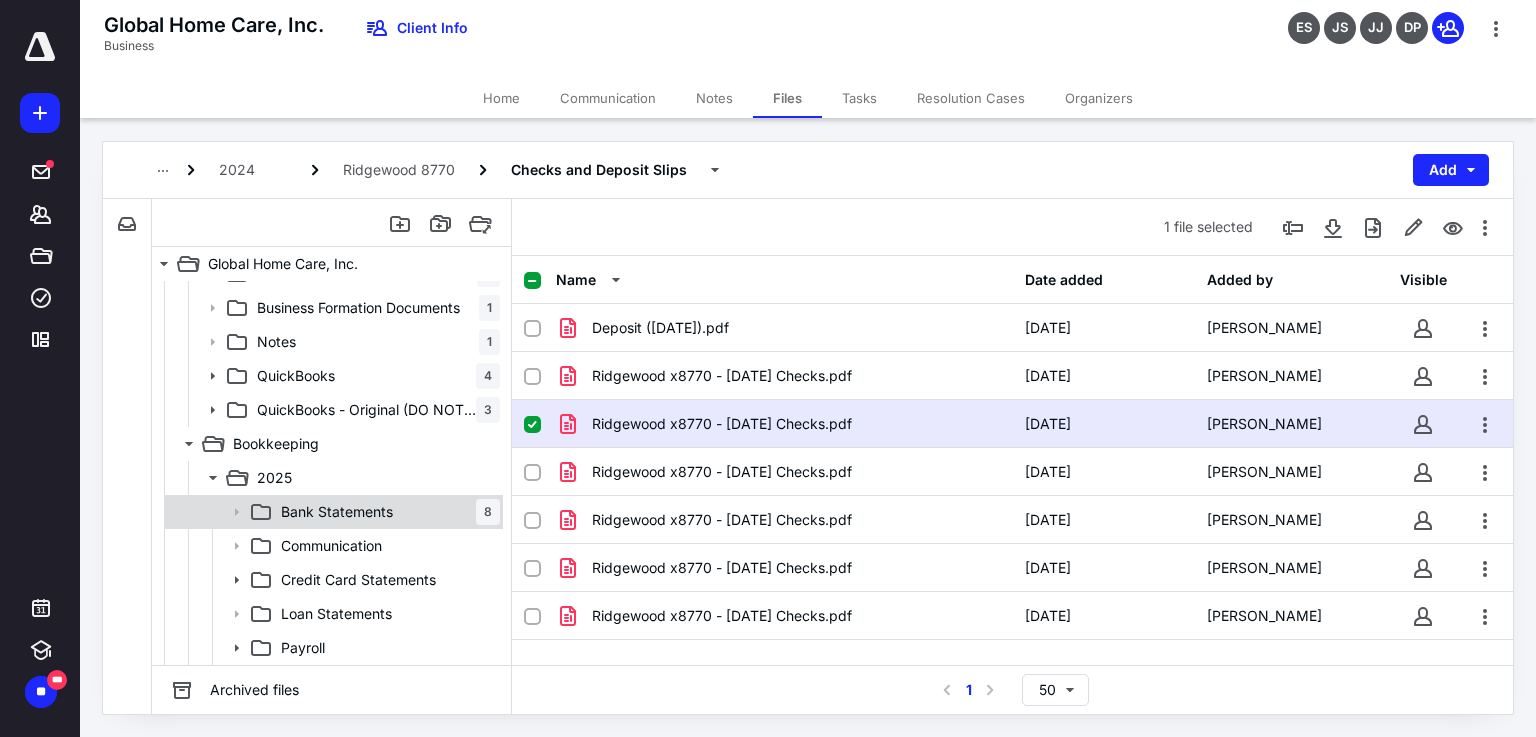 click on "Bank Statements" at bounding box center (337, 512) 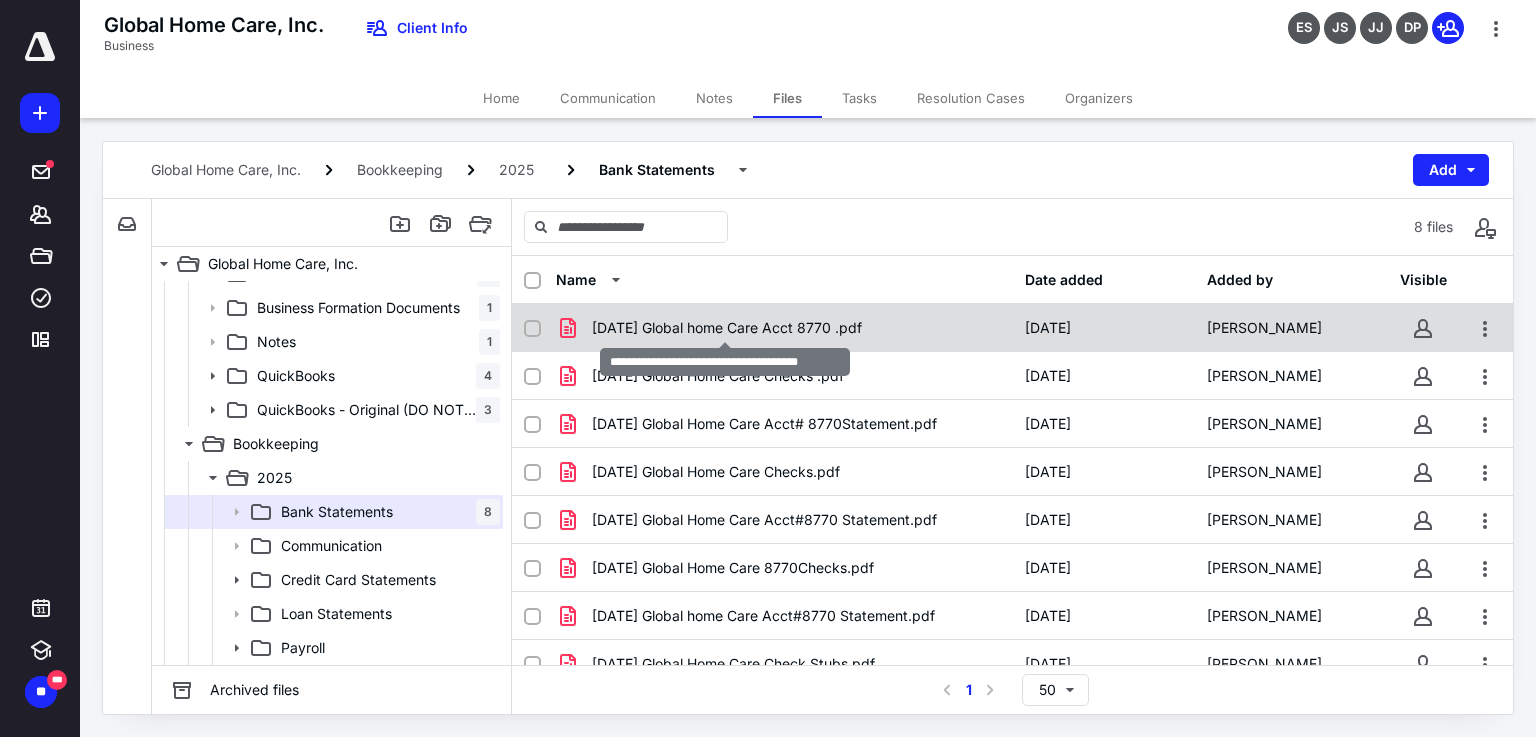 click on "01 Jan Global home Care Acct 8770 .pdf" at bounding box center (727, 328) 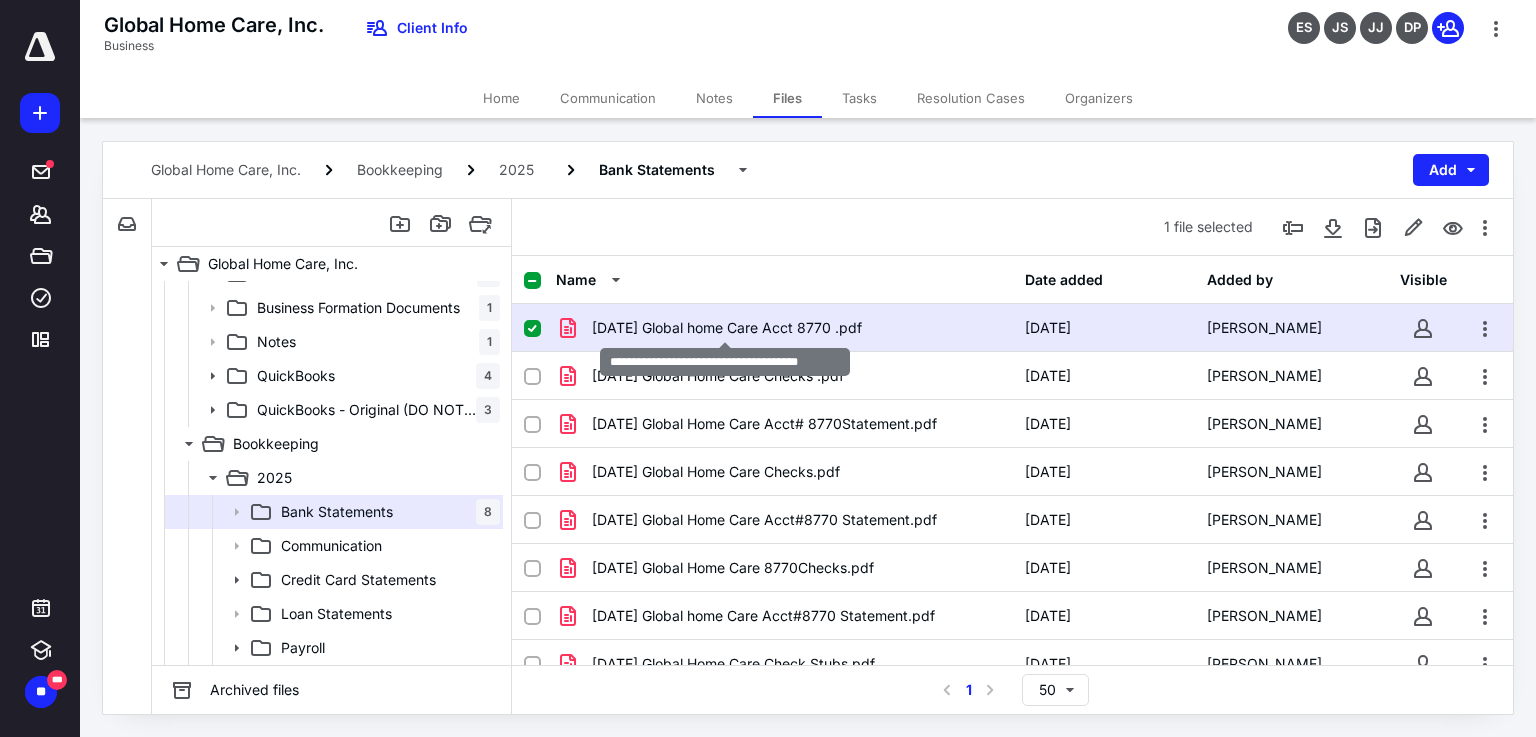 click on "01 Jan Global home Care Acct 8770 .pdf" at bounding box center (727, 328) 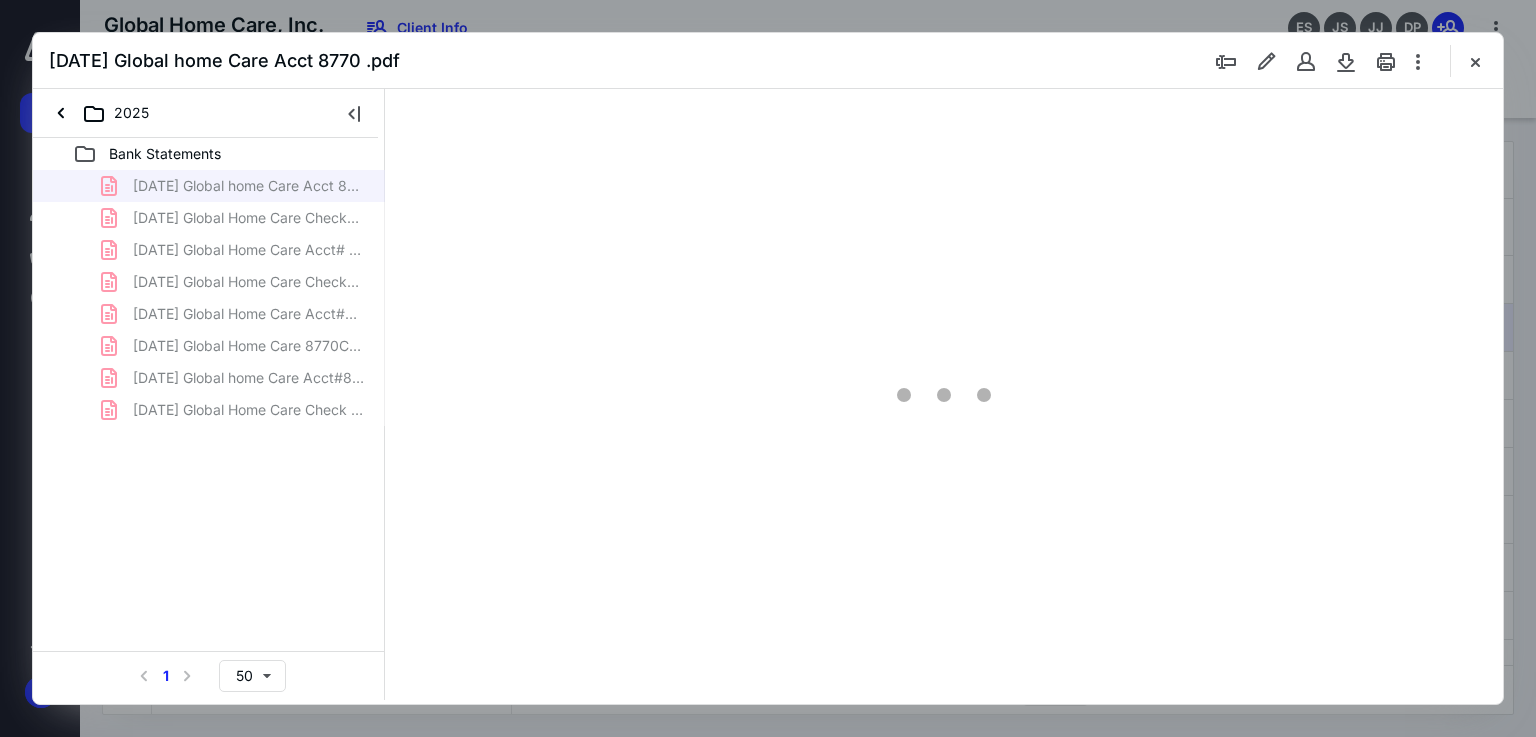 scroll, scrollTop: 0, scrollLeft: 0, axis: both 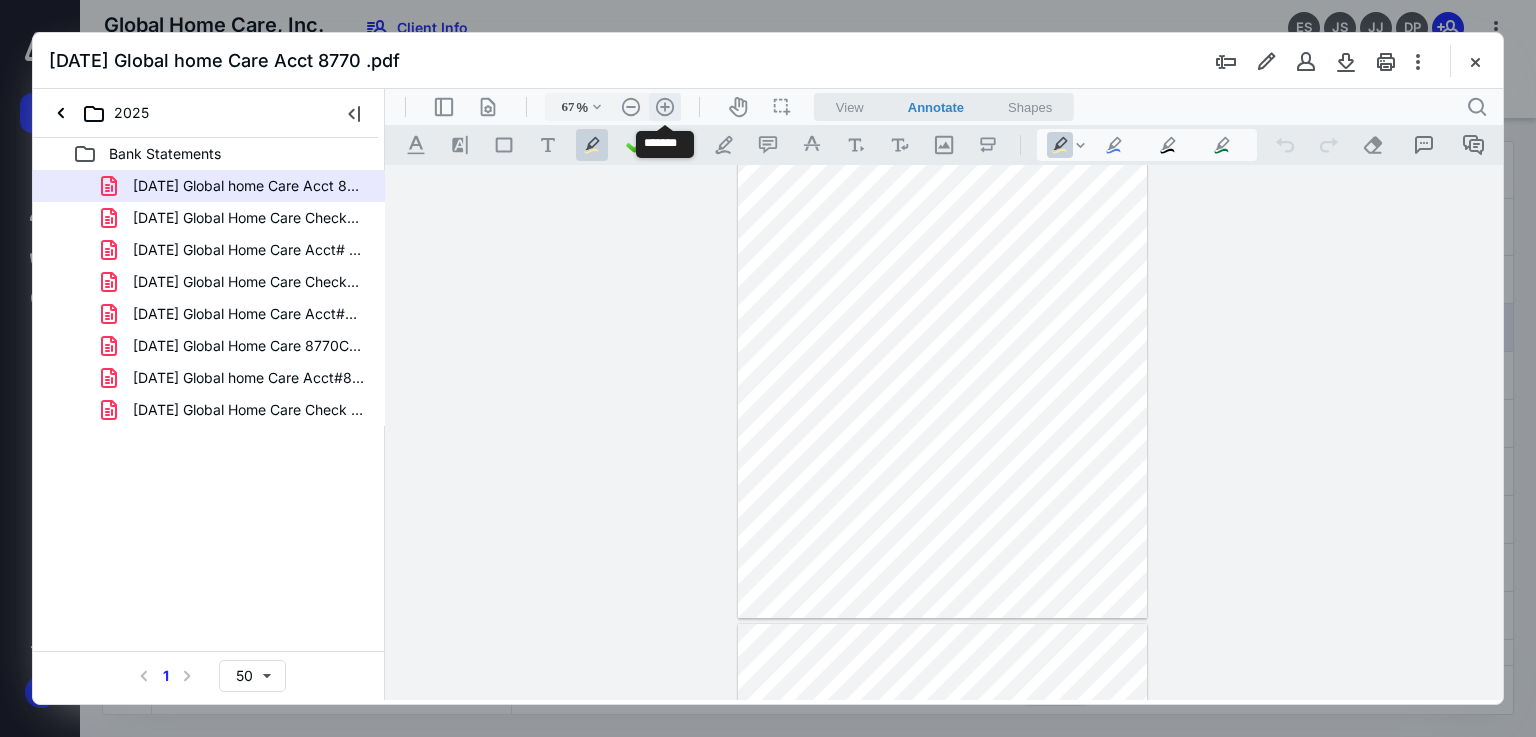 click on ".cls-1{fill:#abb0c4;} icon - header - zoom - in - line" at bounding box center (665, 107) 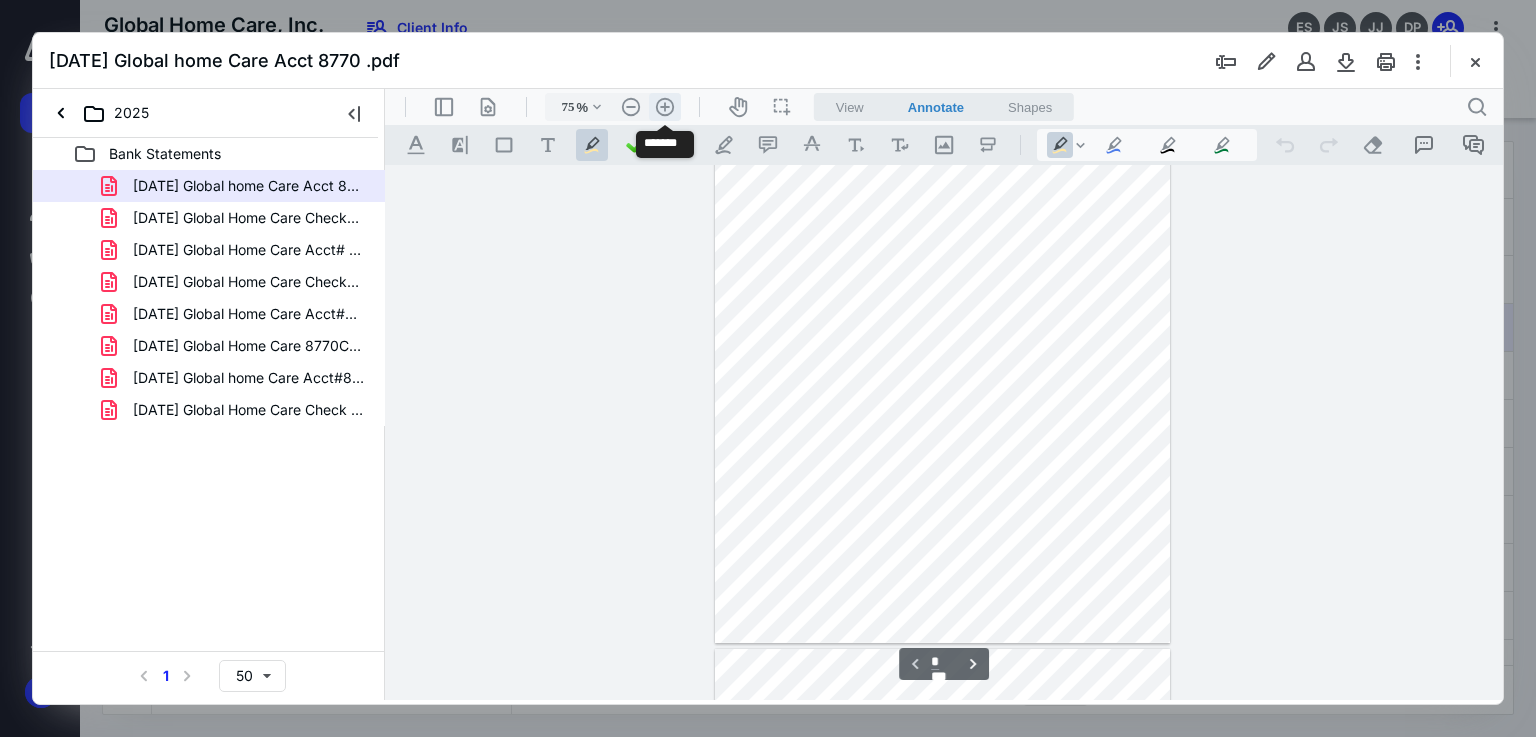 click on ".cls-1{fill:#abb0c4;} icon - header - zoom - in - line" at bounding box center (665, 107) 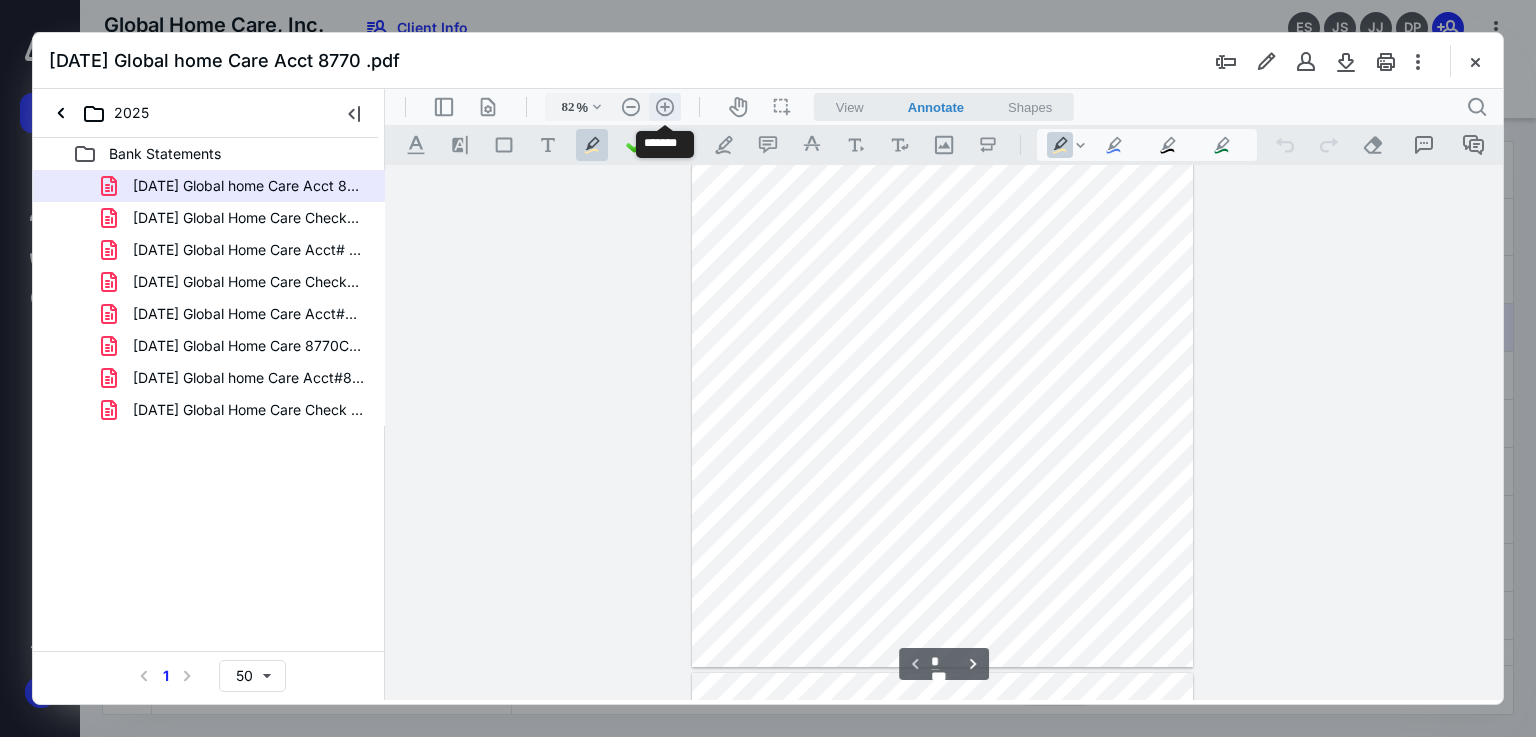 click on ".cls-1{fill:#abb0c4;} icon - header - zoom - in - line" at bounding box center (665, 107) 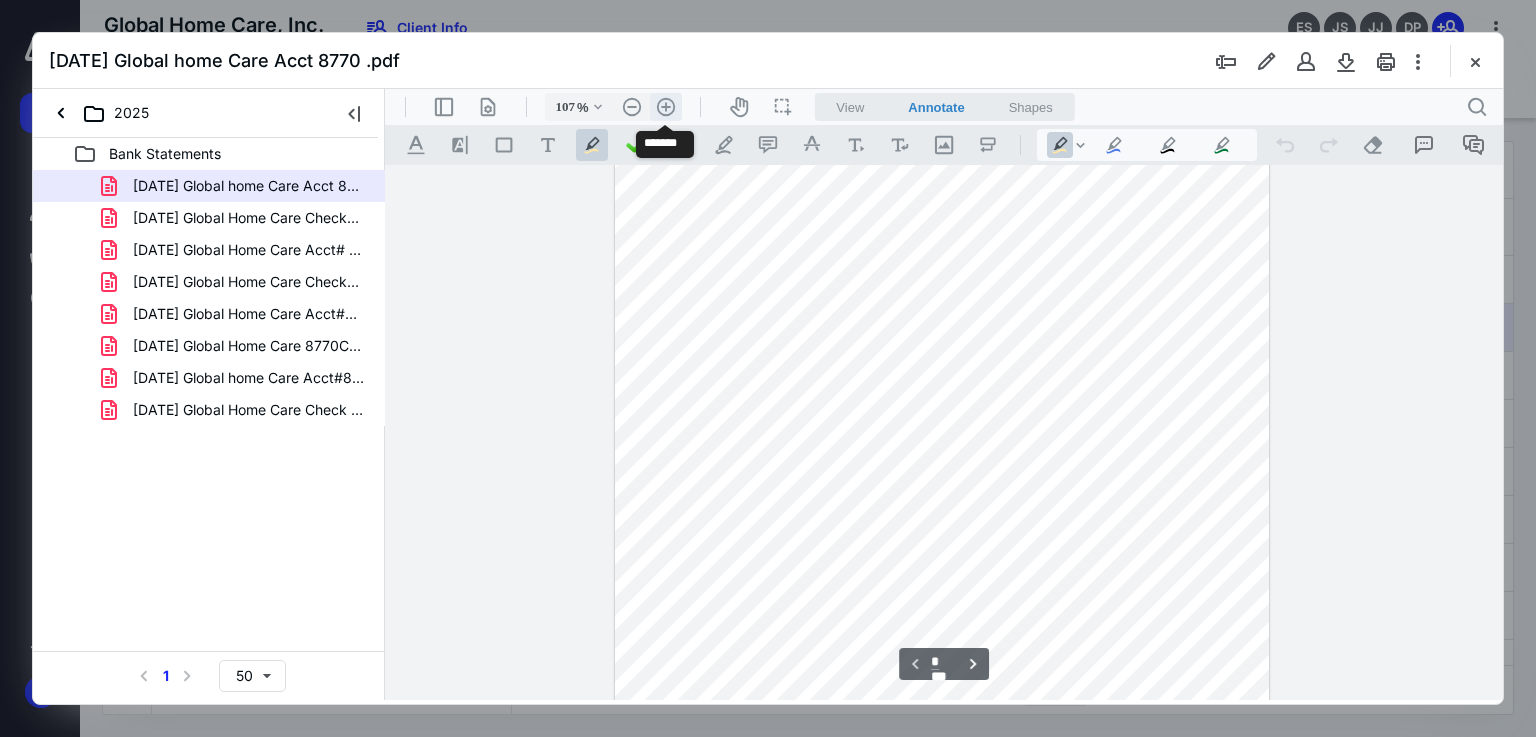 click on ".cls-1{fill:#abb0c4;} icon - header - zoom - in - line" at bounding box center [666, 107] 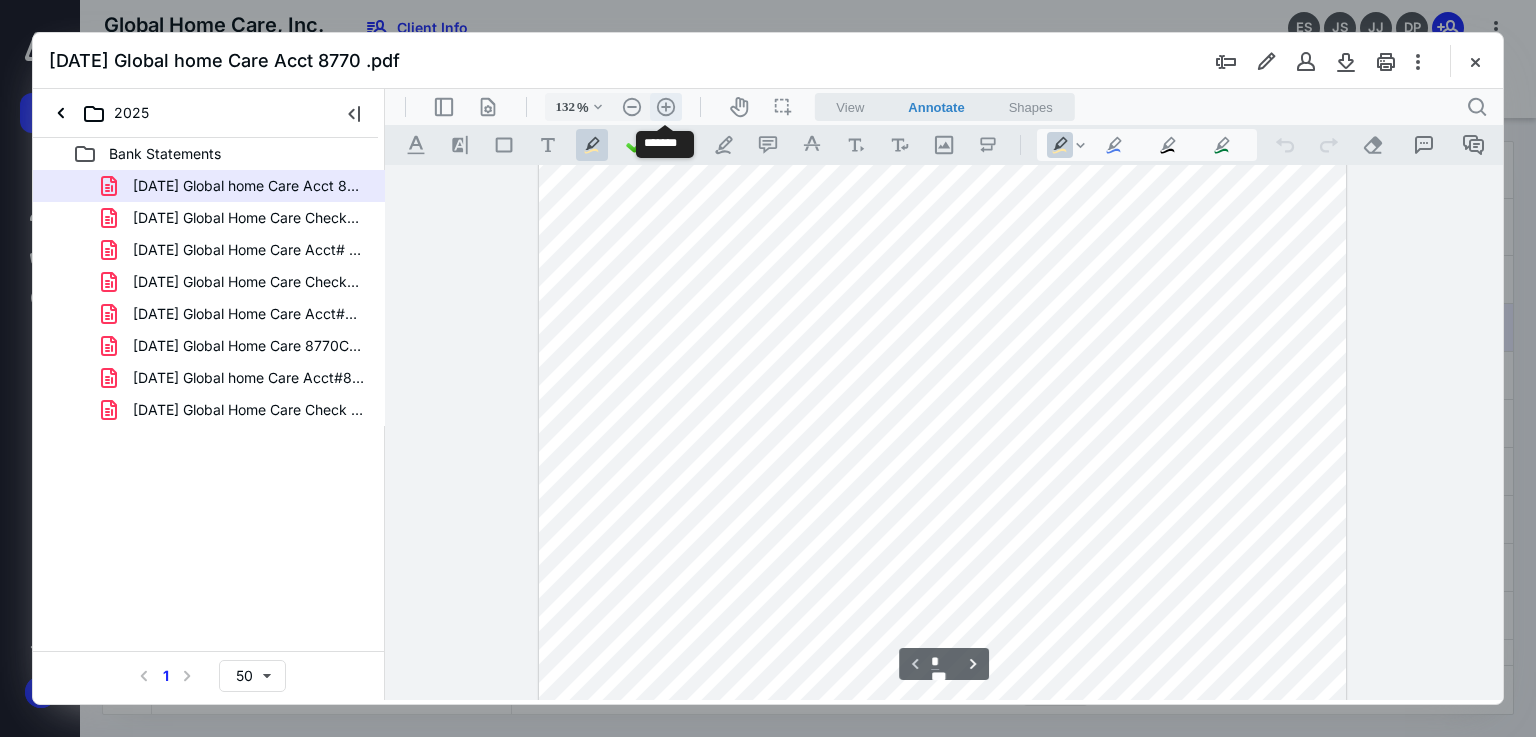 scroll, scrollTop: 381, scrollLeft: 0, axis: vertical 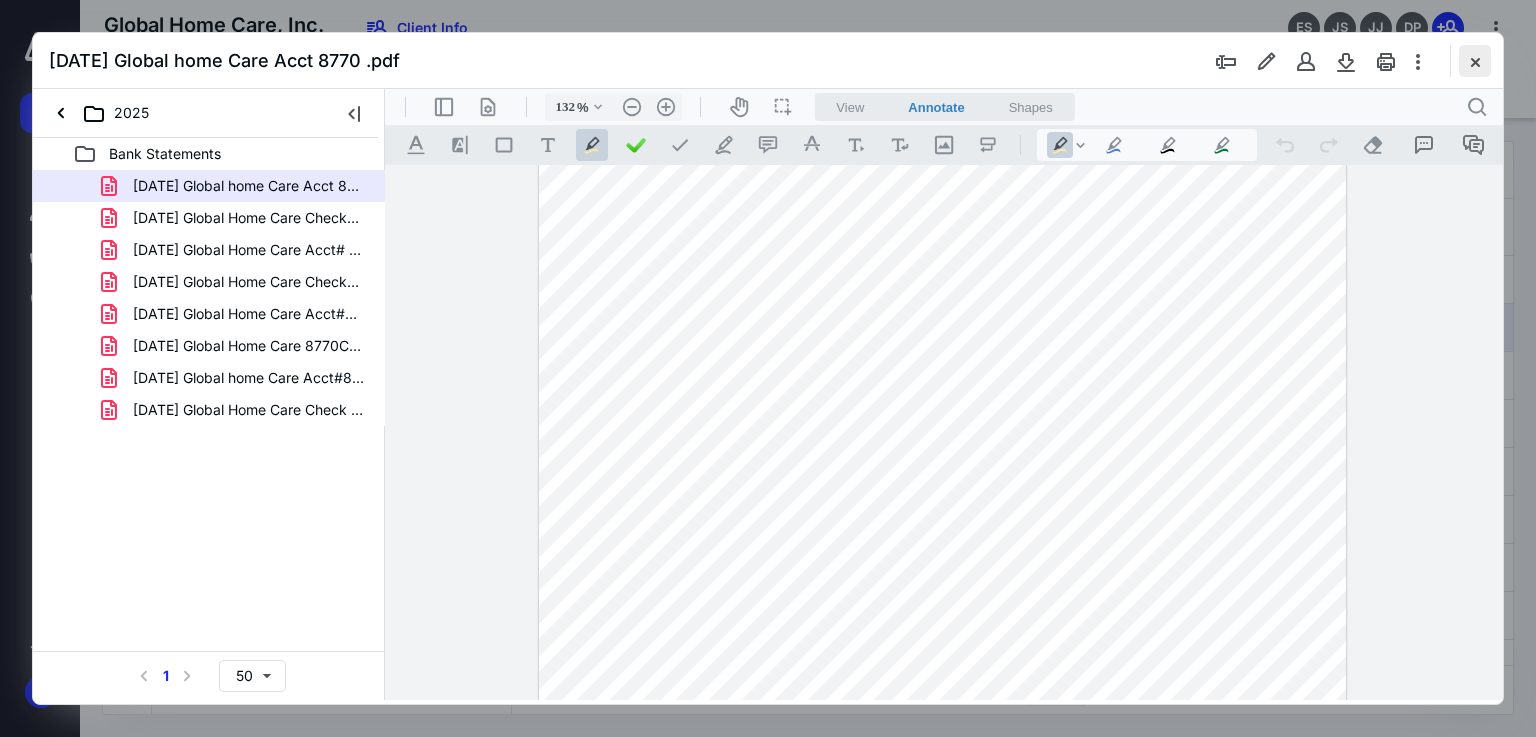 click at bounding box center [1475, 61] 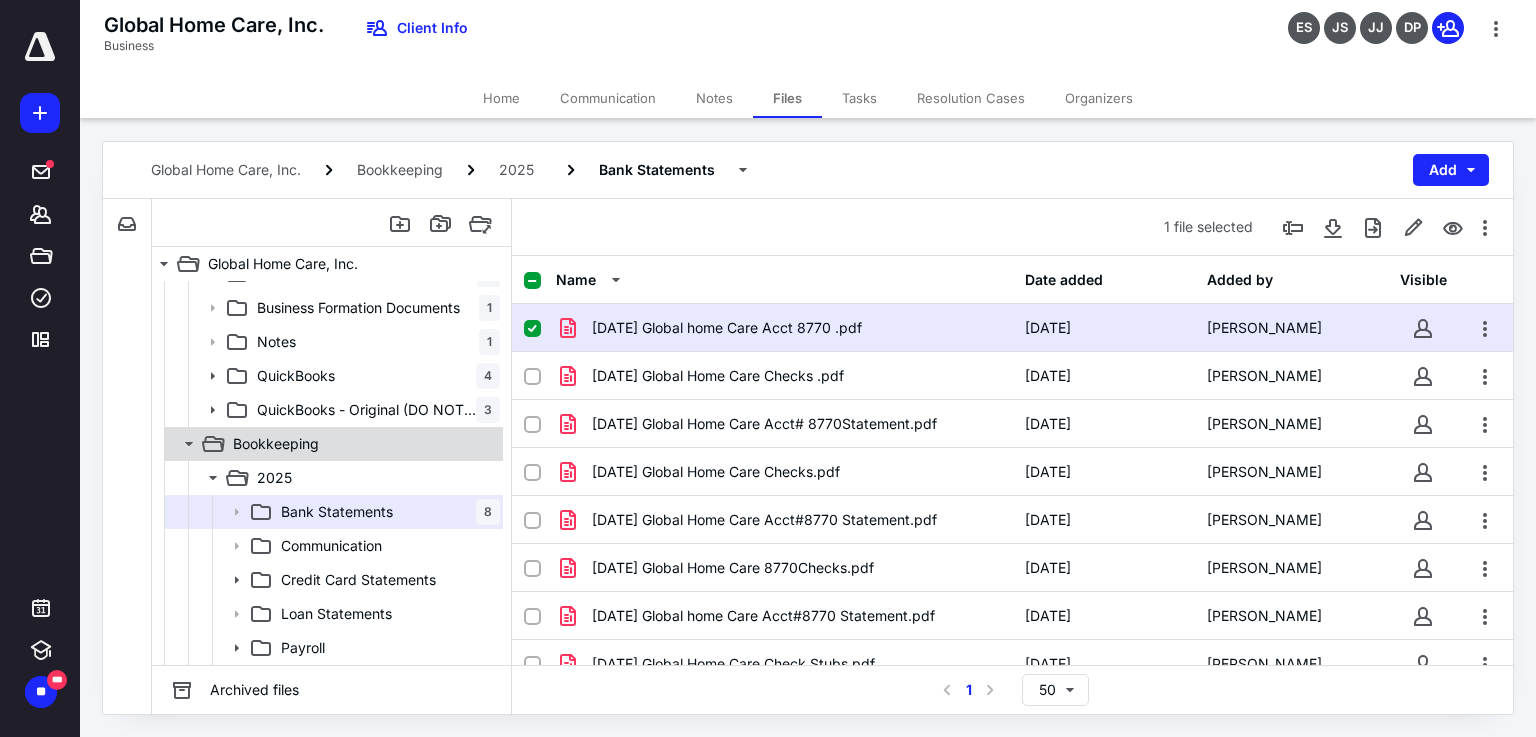 click 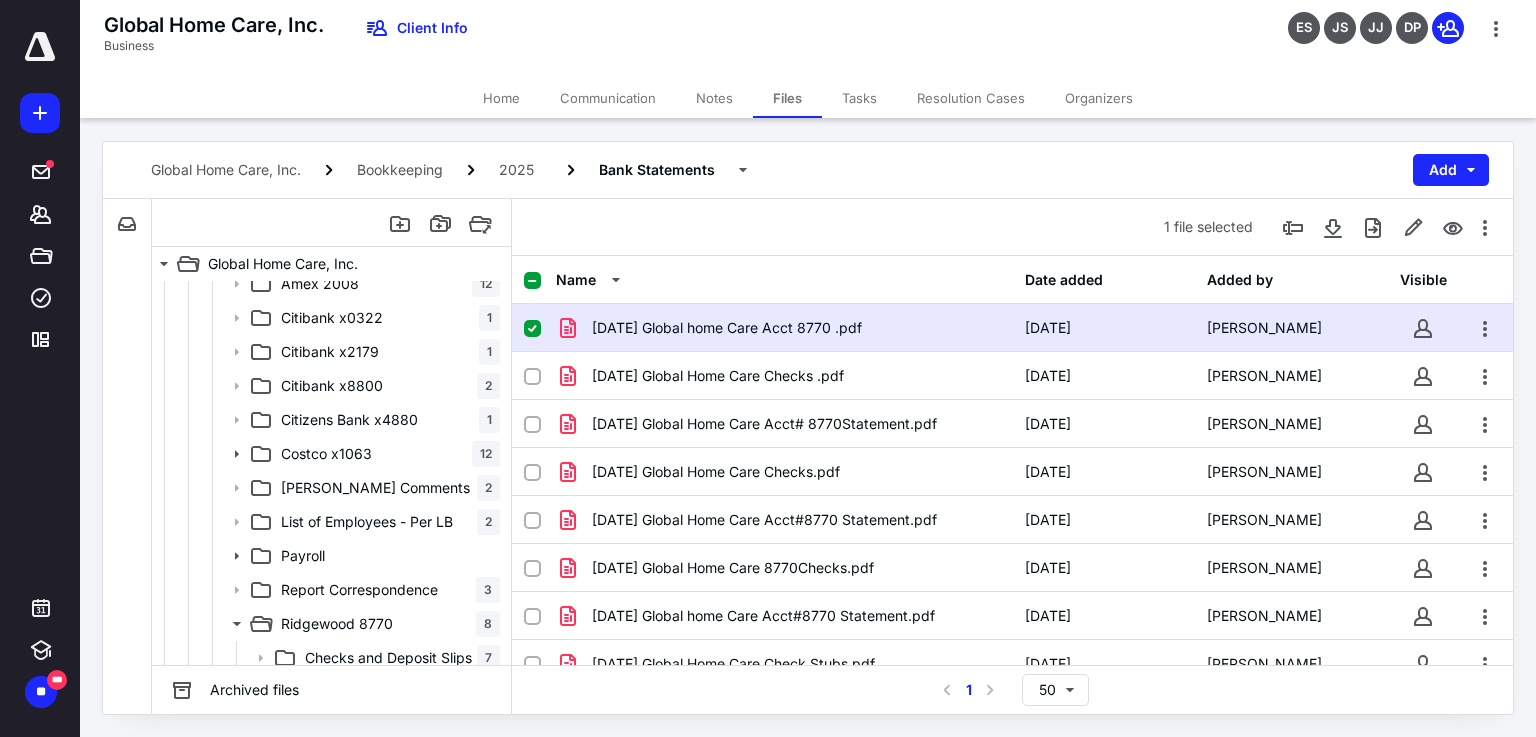 scroll, scrollTop: 429, scrollLeft: 0, axis: vertical 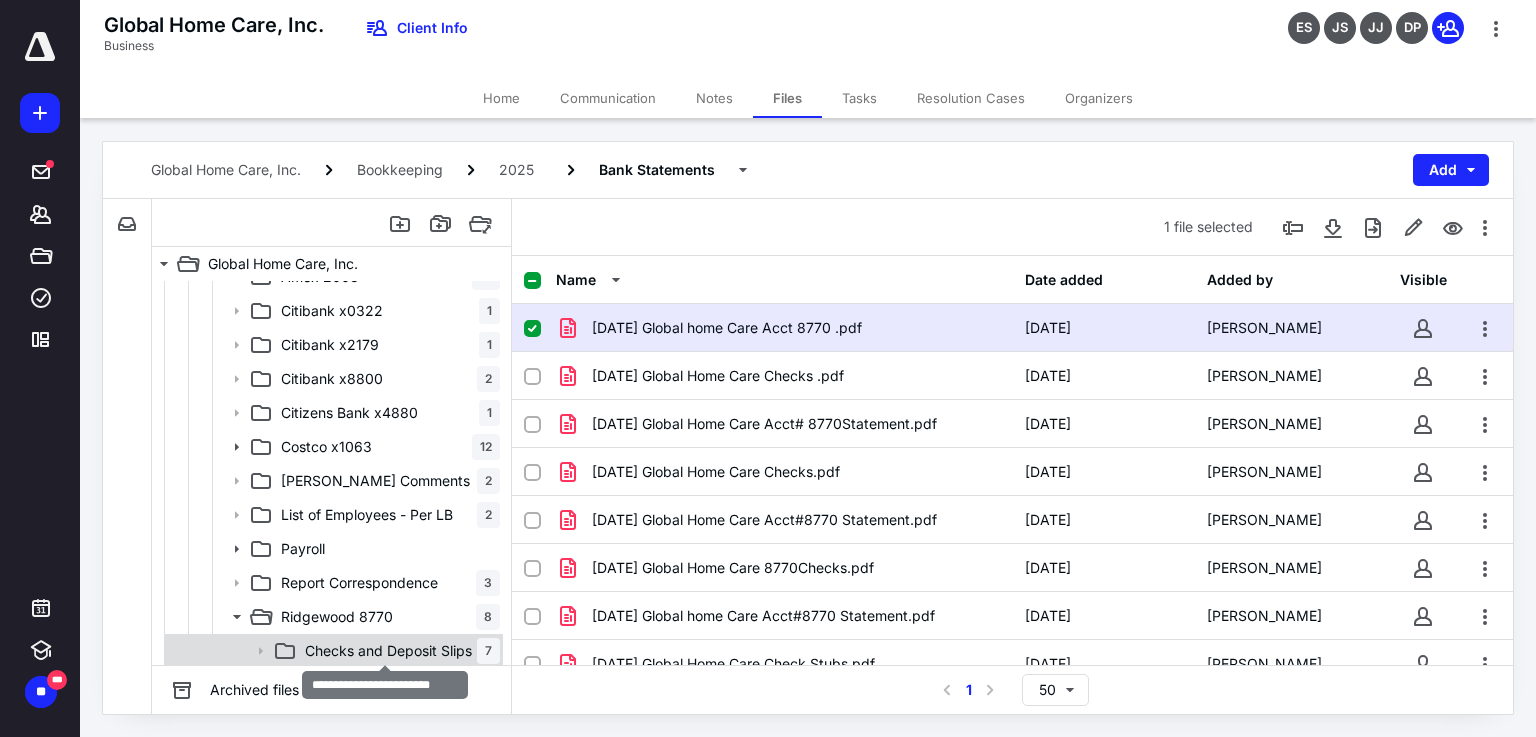 click on "Checks and Deposit Slips" at bounding box center [388, 651] 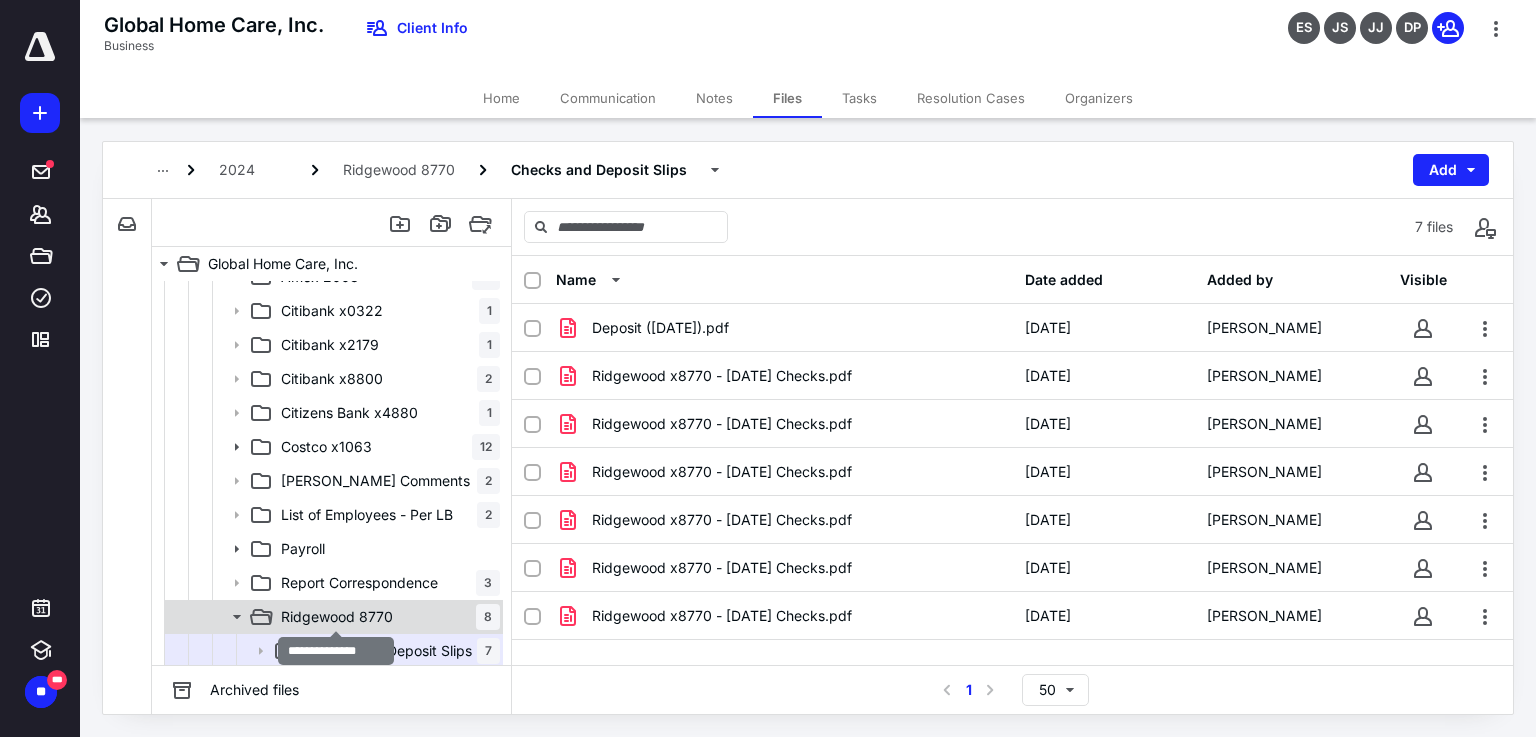 click on "Ridgewood 8770" at bounding box center (337, 617) 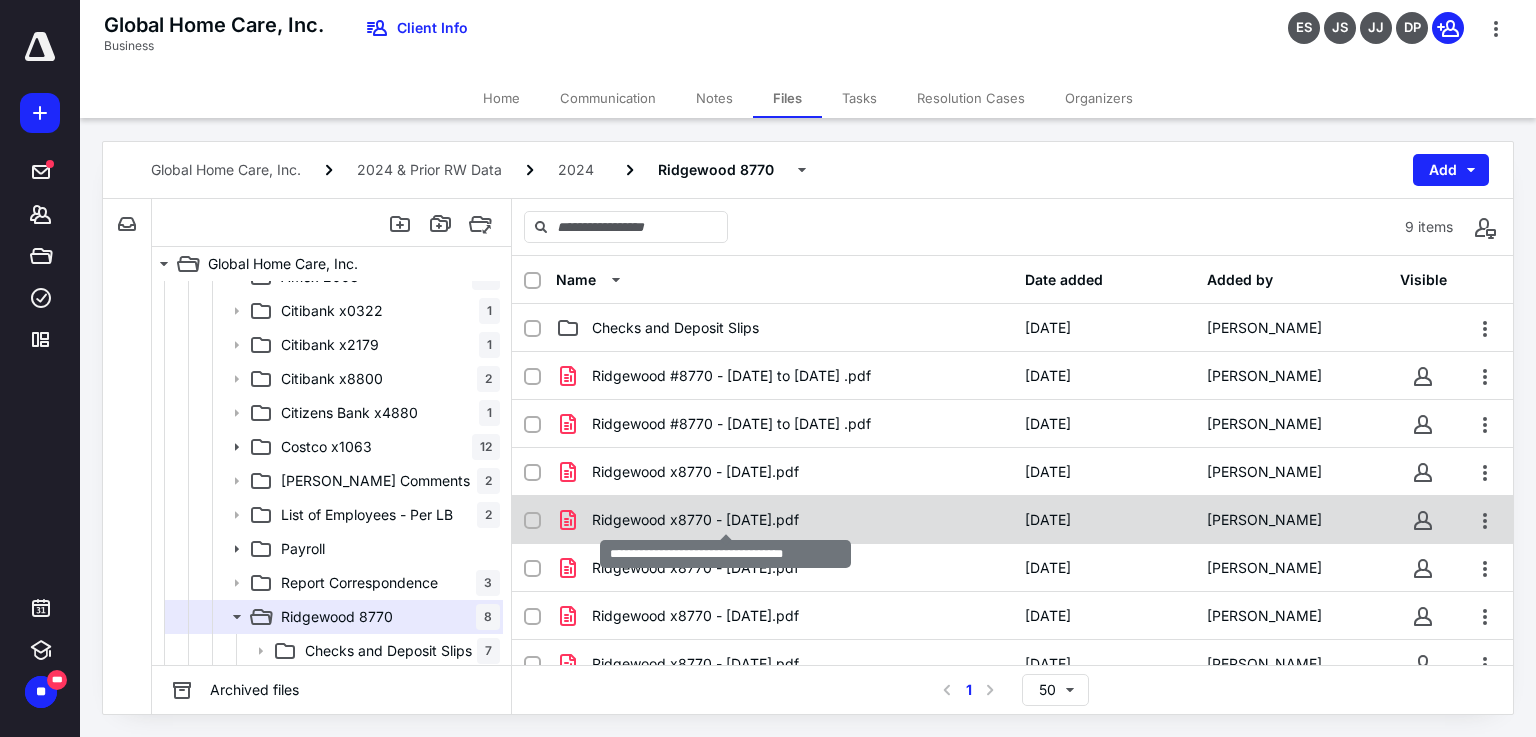 click on "Ridgewood x8770 - December 2024.pdf" at bounding box center [695, 520] 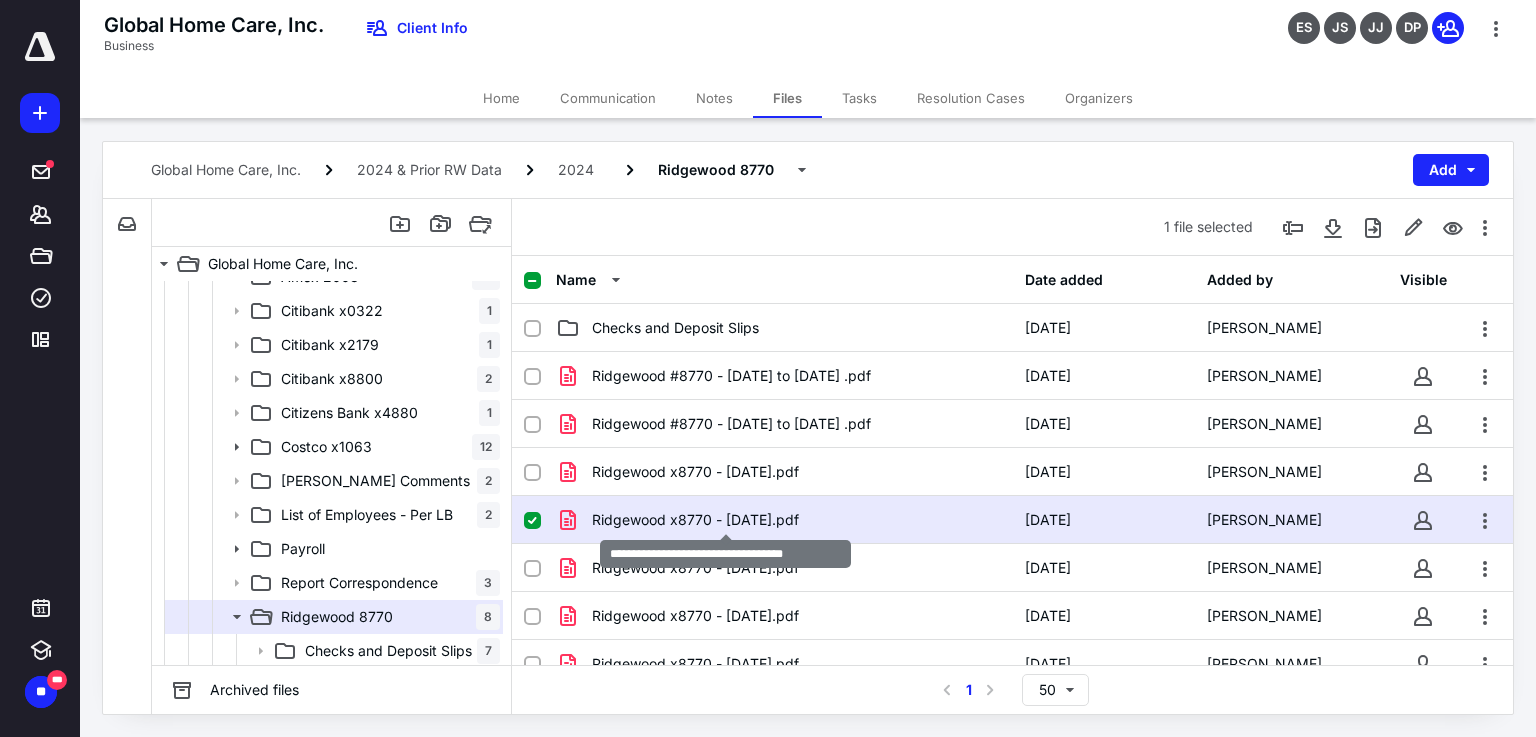 click on "Ridgewood x8770 - December 2024.pdf" at bounding box center [695, 520] 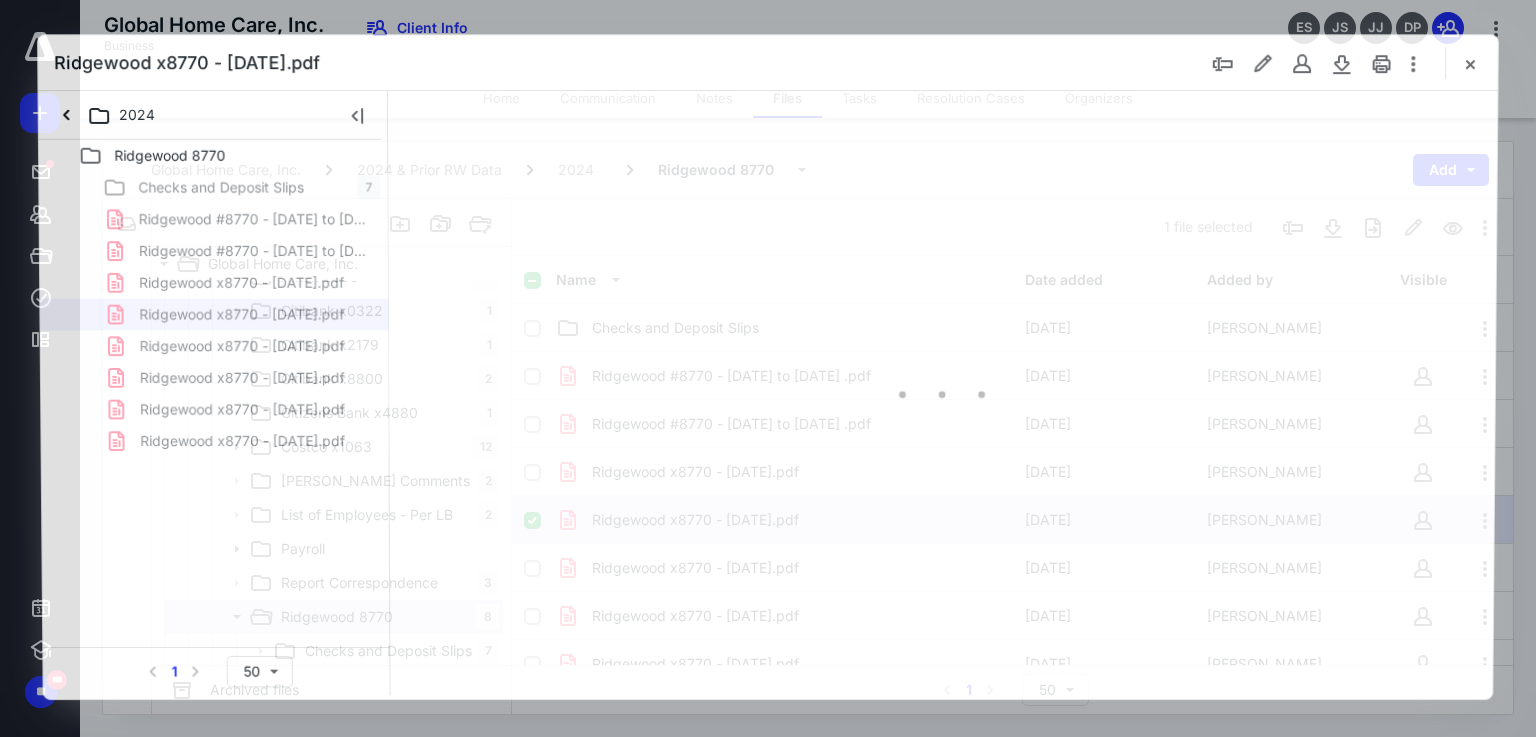 scroll, scrollTop: 0, scrollLeft: 0, axis: both 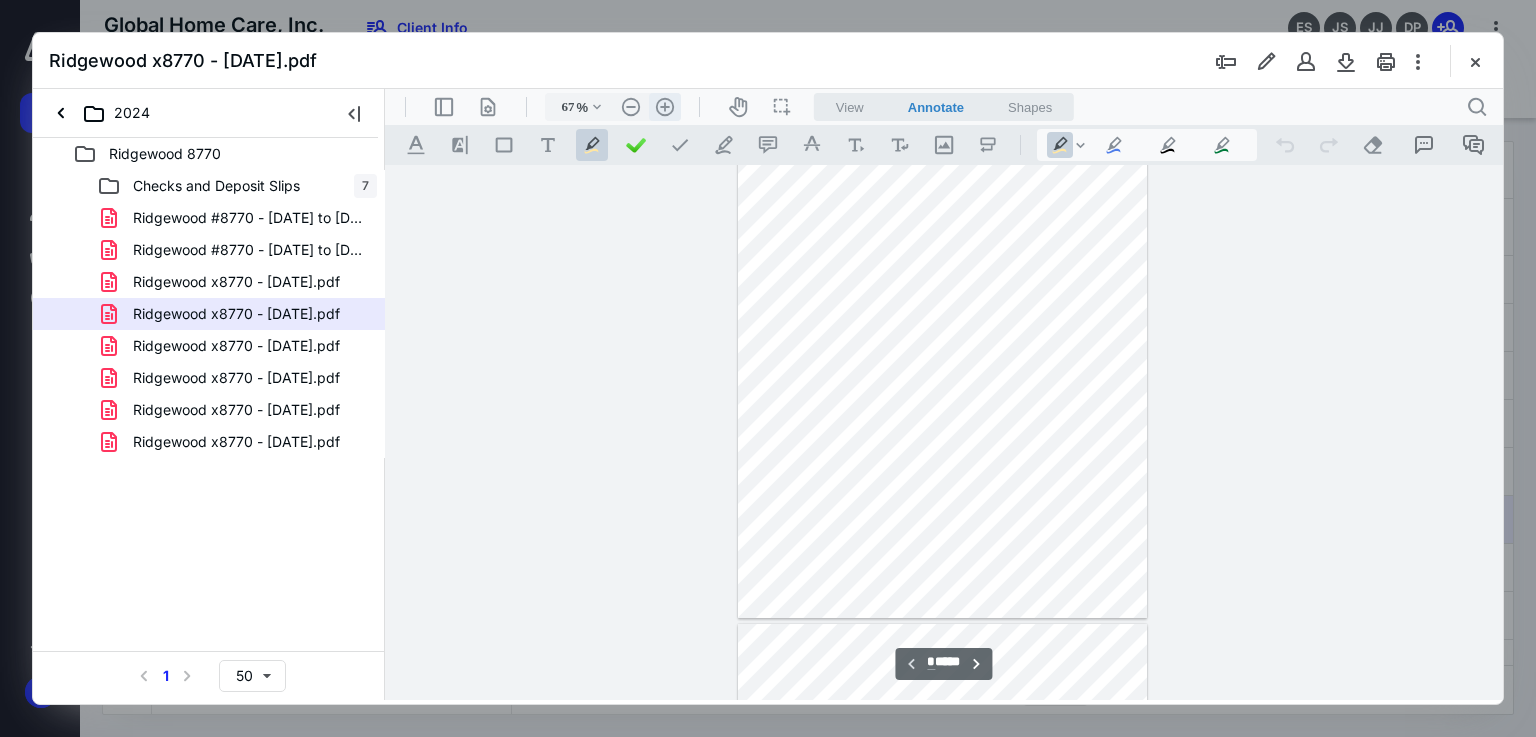 click on ".cls-1{fill:#abb0c4;} icon - header - zoom - in - line" at bounding box center [665, 107] 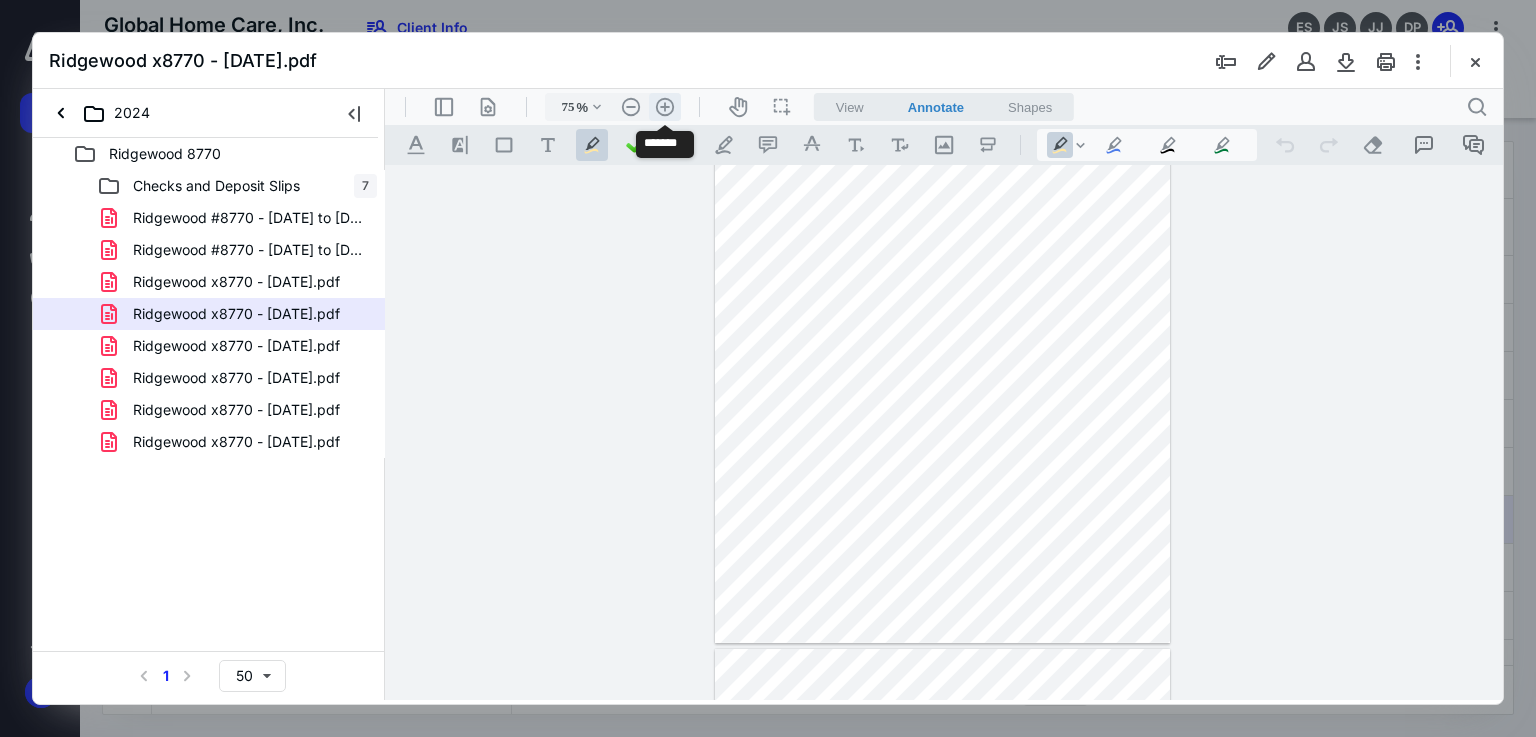 click on ".cls-1{fill:#abb0c4;} icon - header - zoom - in - line" at bounding box center [665, 107] 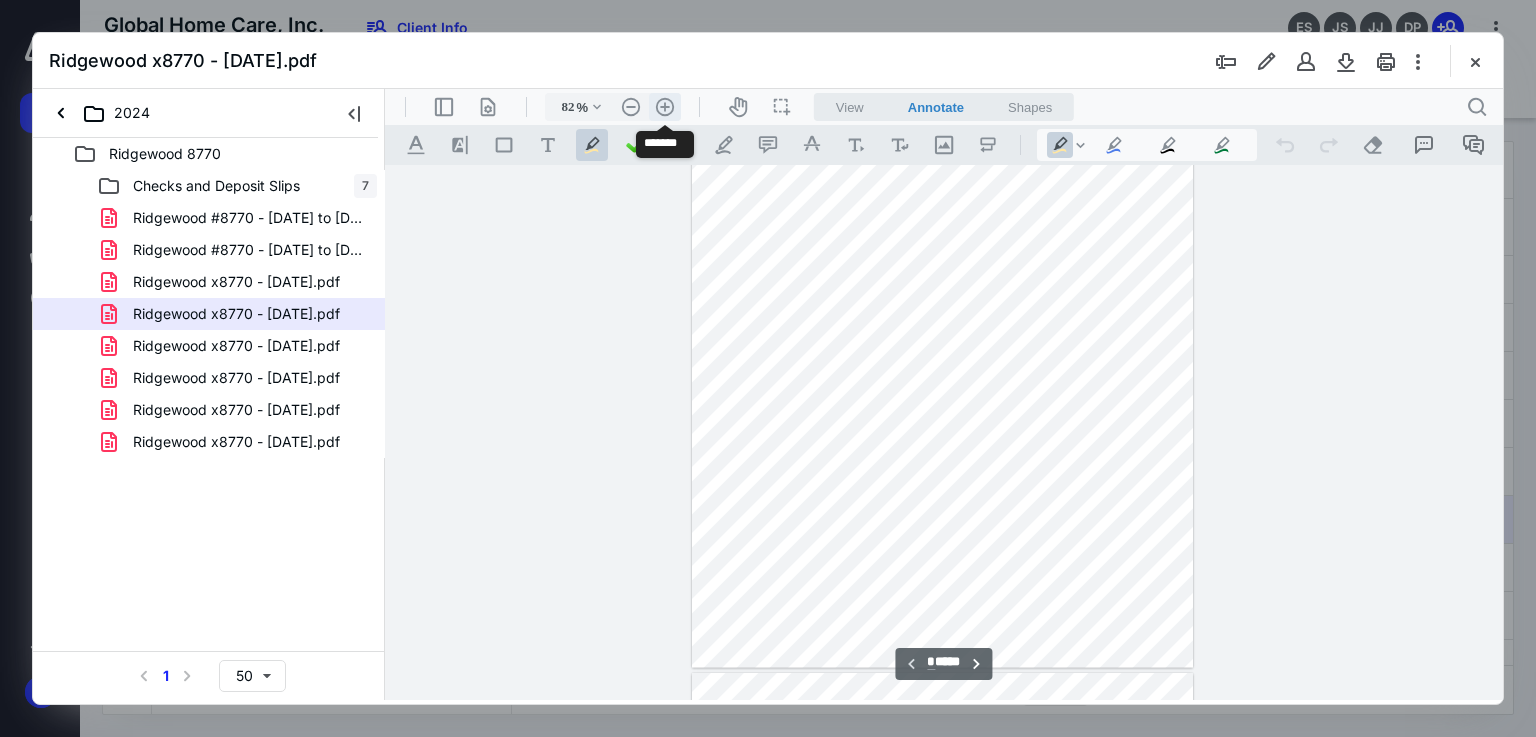 click on ".cls-1{fill:#abb0c4;} icon - header - zoom - in - line" at bounding box center (665, 107) 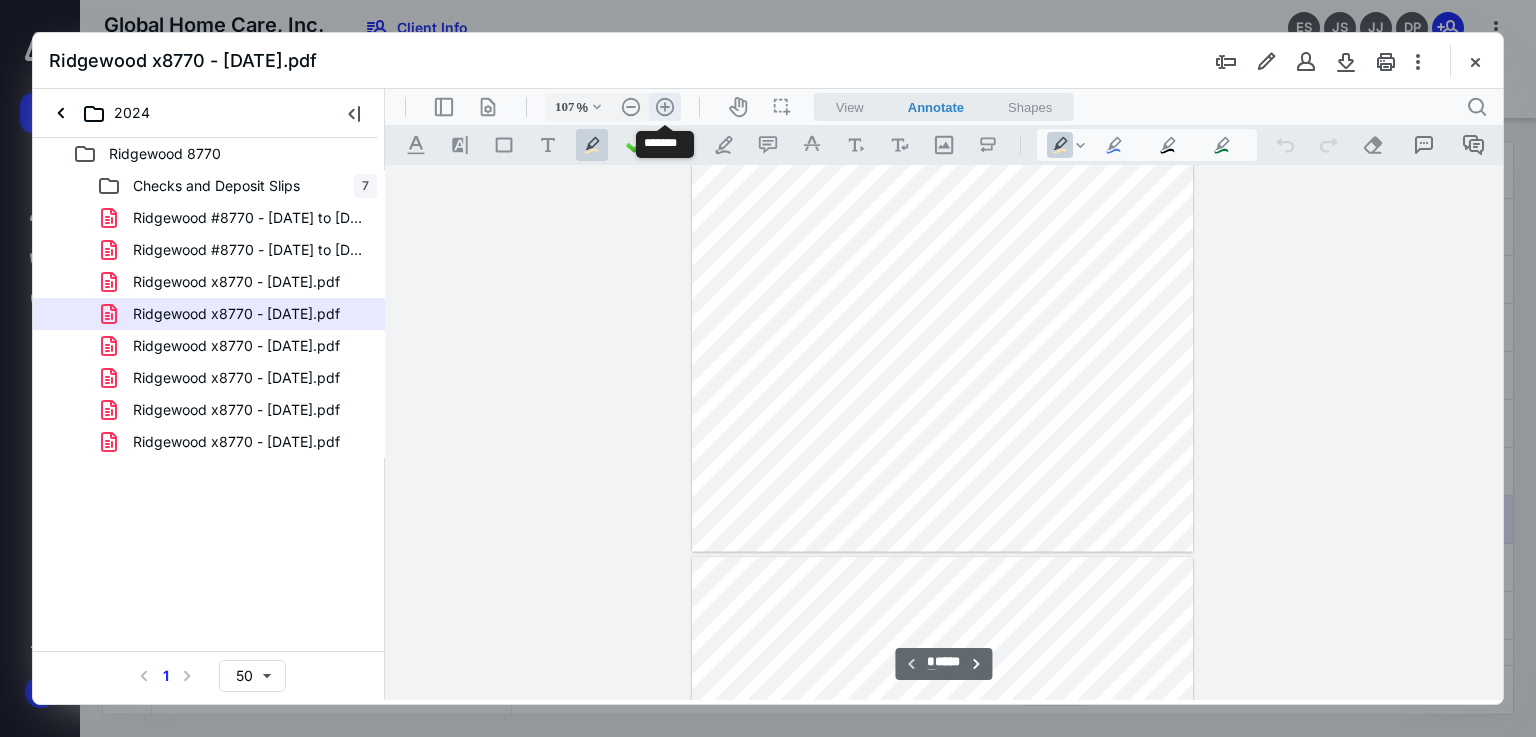 click on ".cls-1{fill:#abb0c4;} icon - header - zoom - in - line" at bounding box center [665, 107] 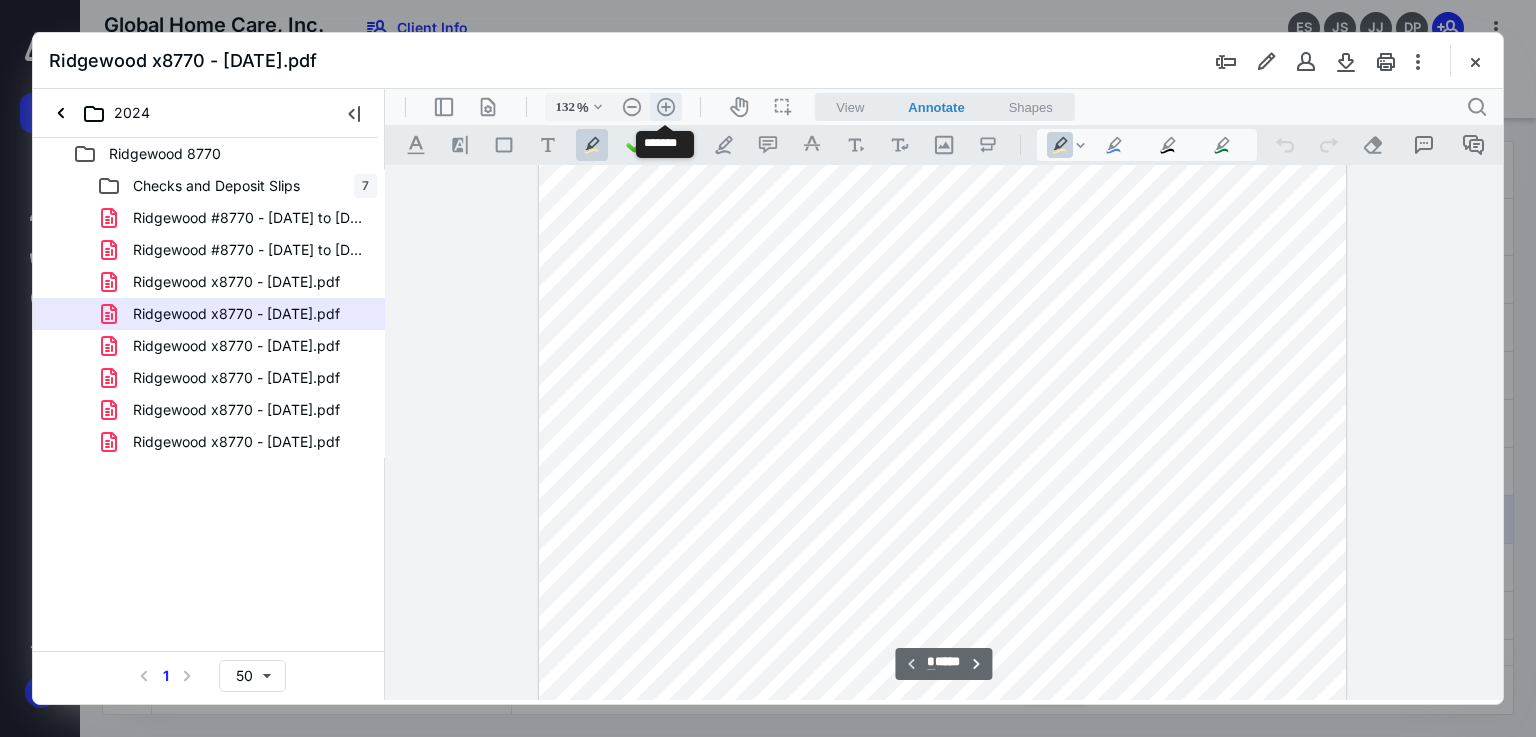scroll, scrollTop: 381, scrollLeft: 0, axis: vertical 